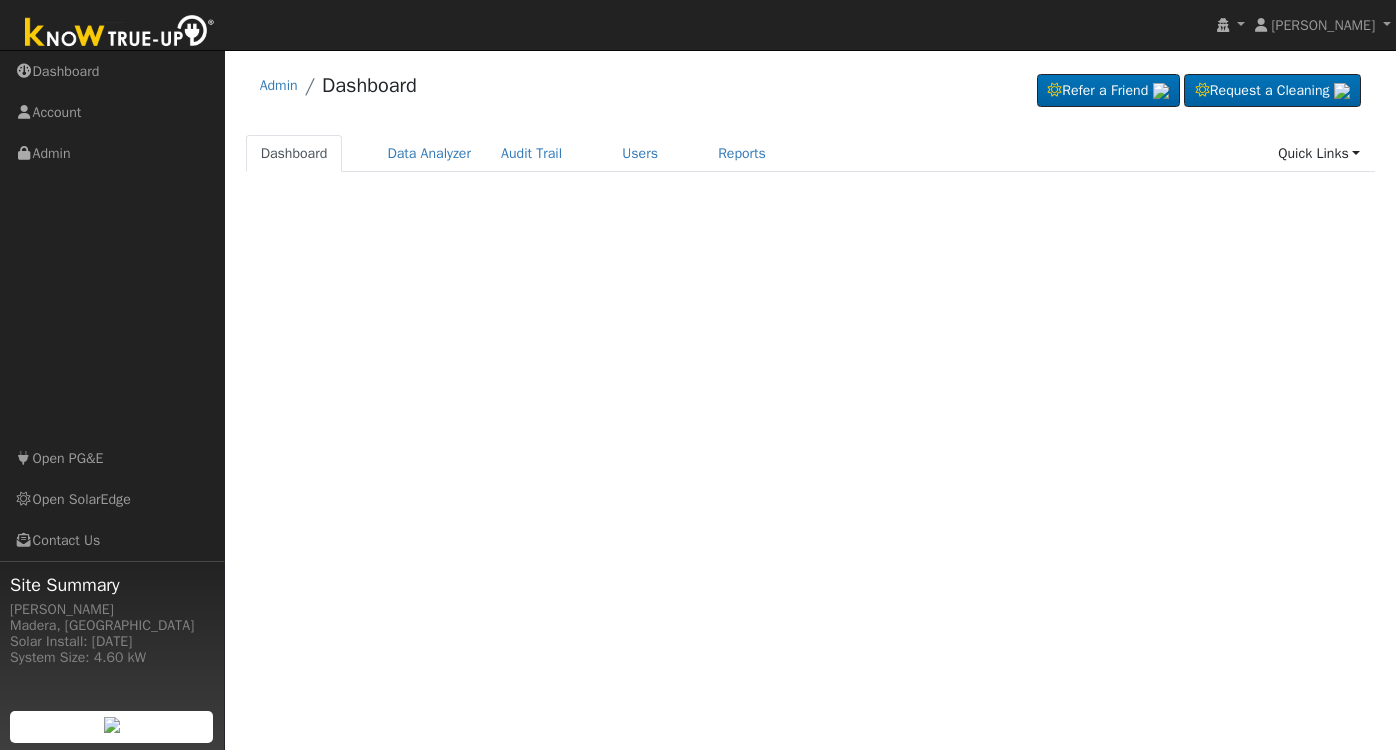 scroll, scrollTop: 0, scrollLeft: 0, axis: both 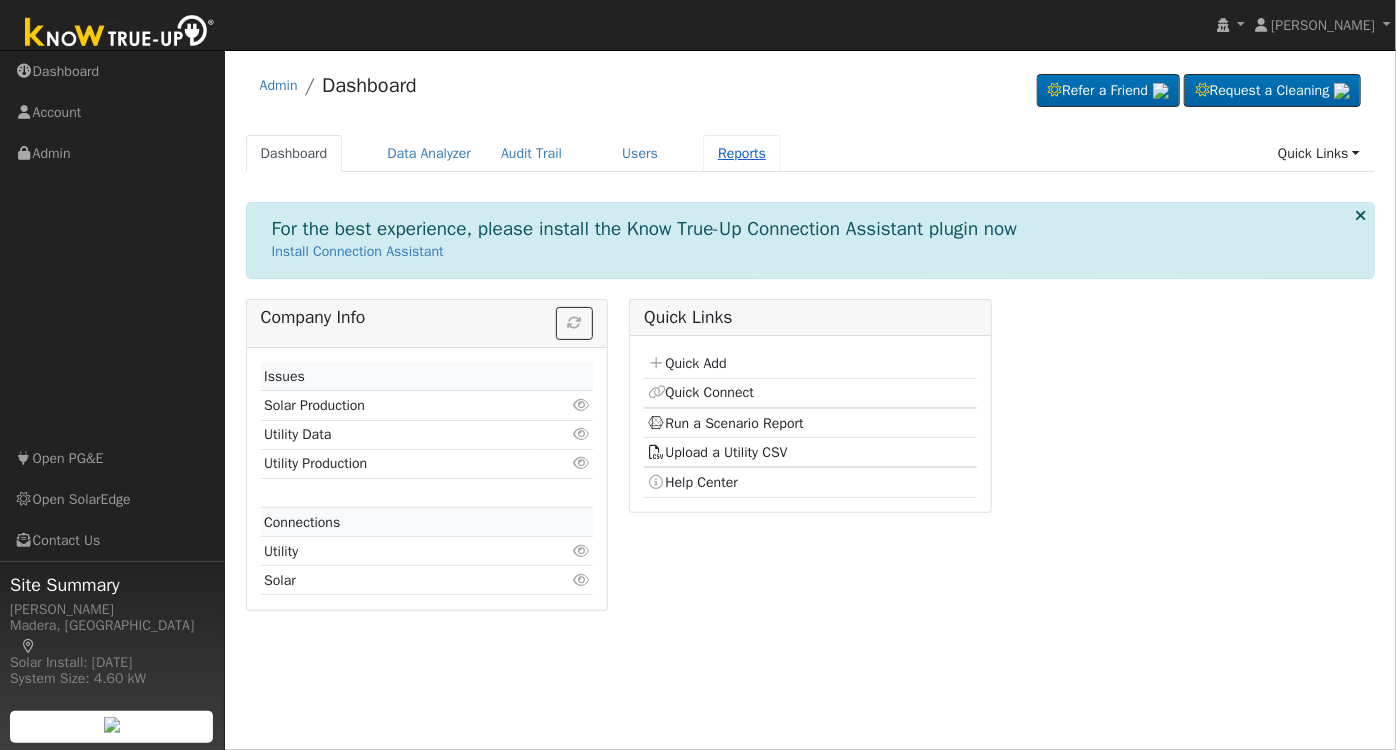 click on "Reports" at bounding box center [742, 153] 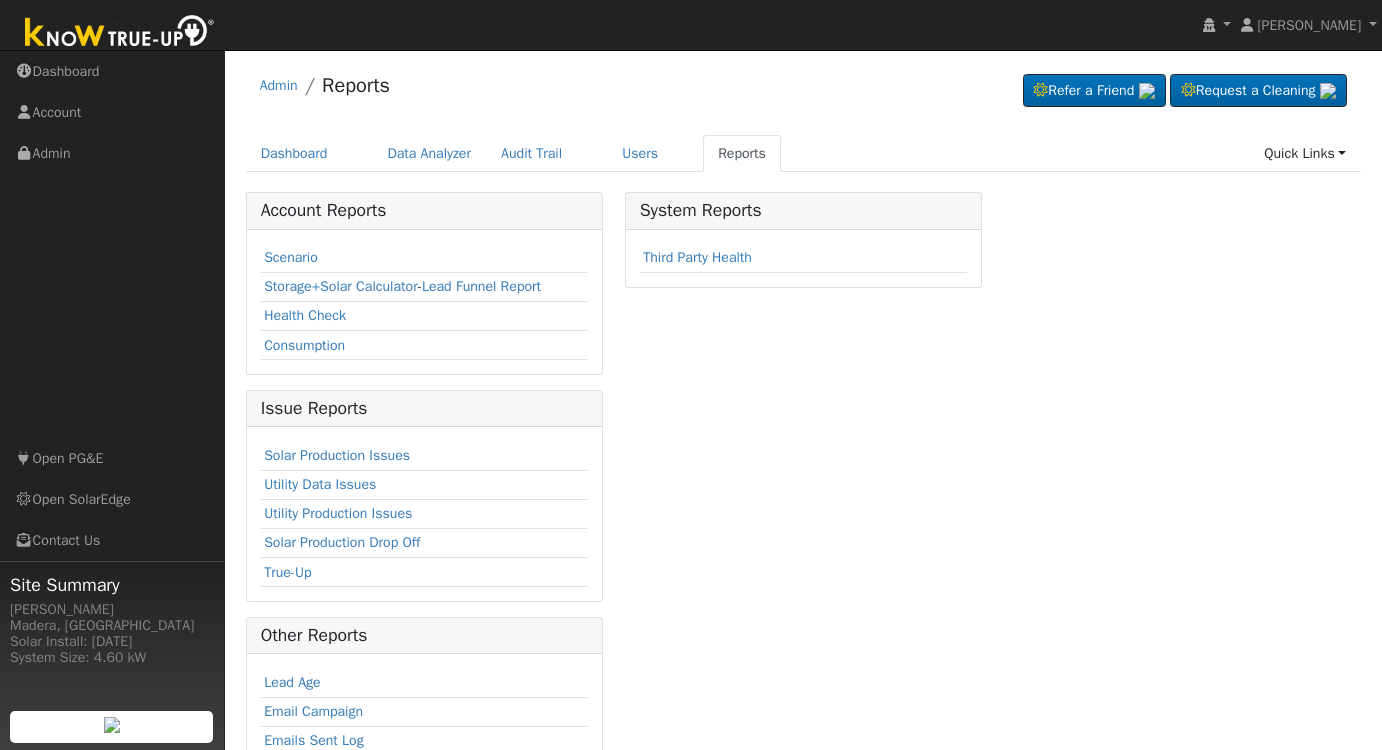 scroll, scrollTop: 0, scrollLeft: 0, axis: both 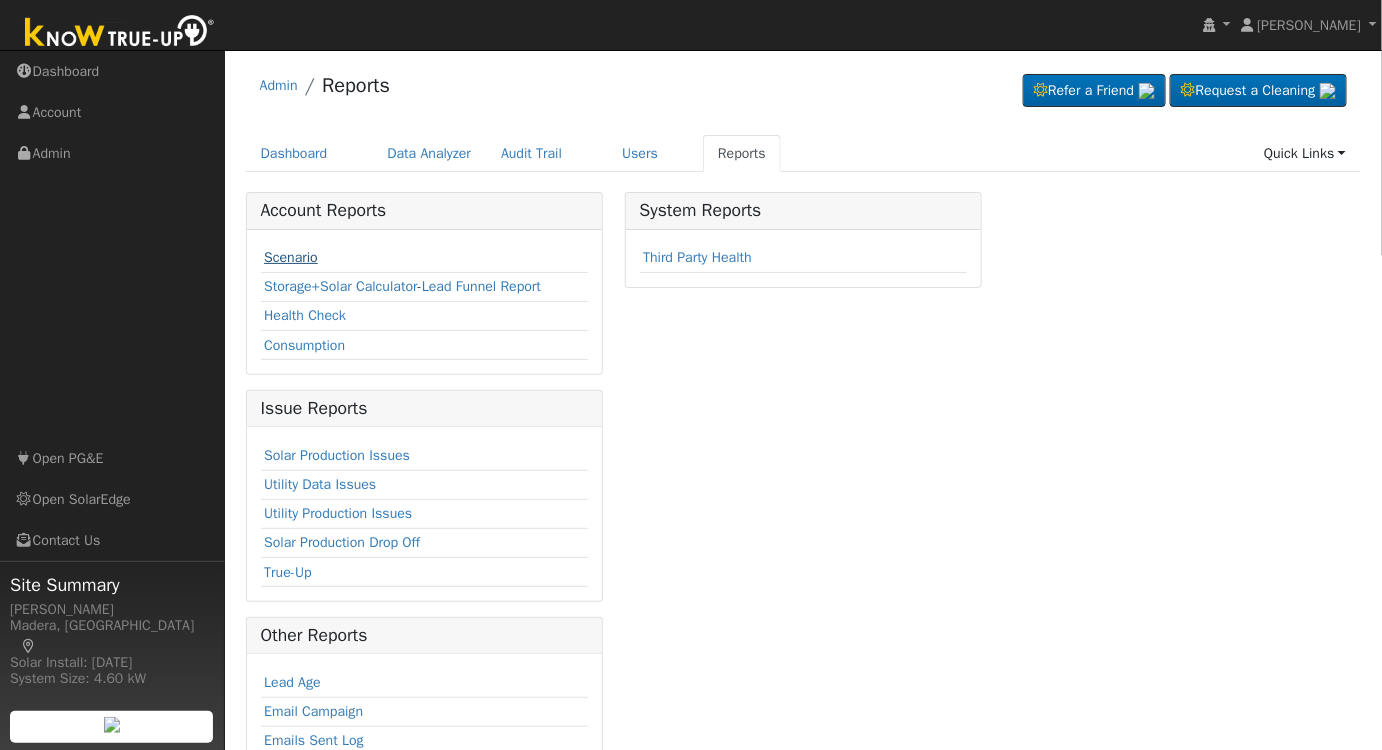 click on "Scenario" at bounding box center (291, 257) 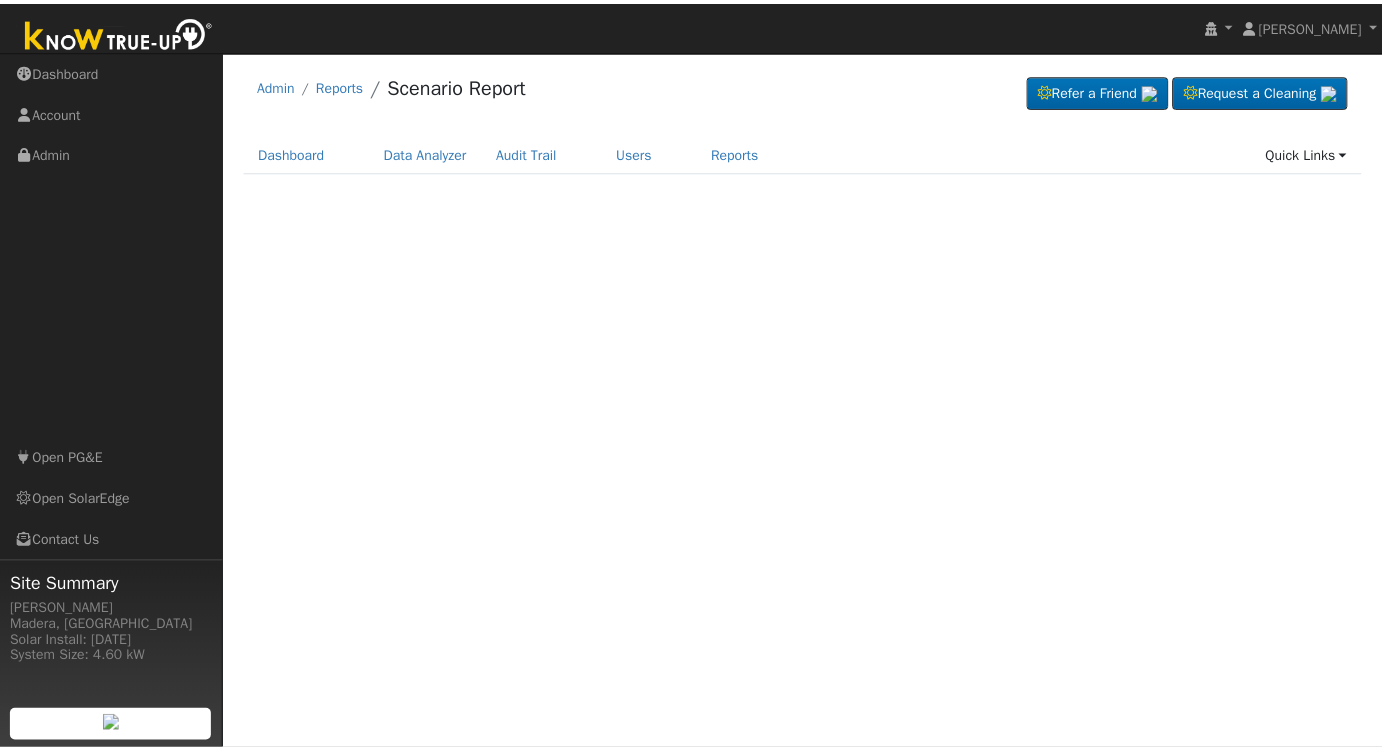 scroll, scrollTop: 0, scrollLeft: 0, axis: both 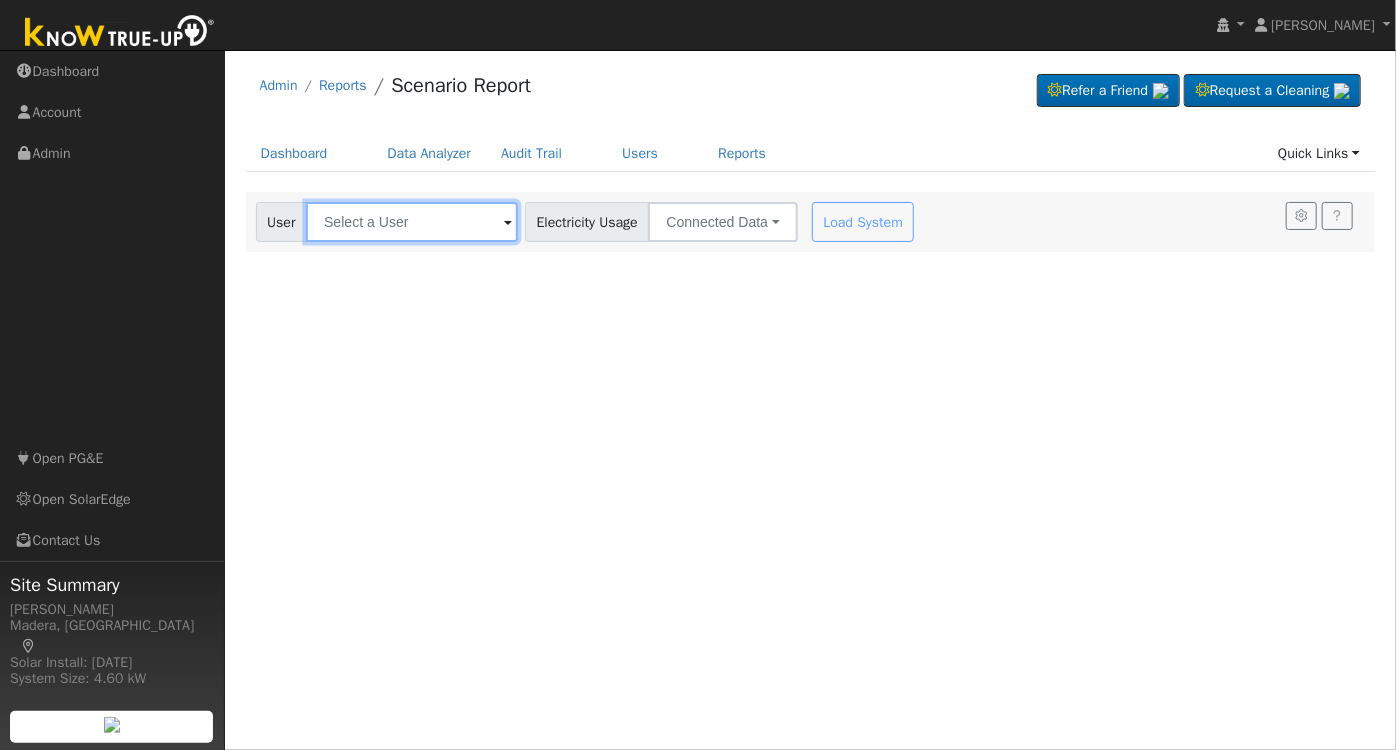 click at bounding box center [412, 222] 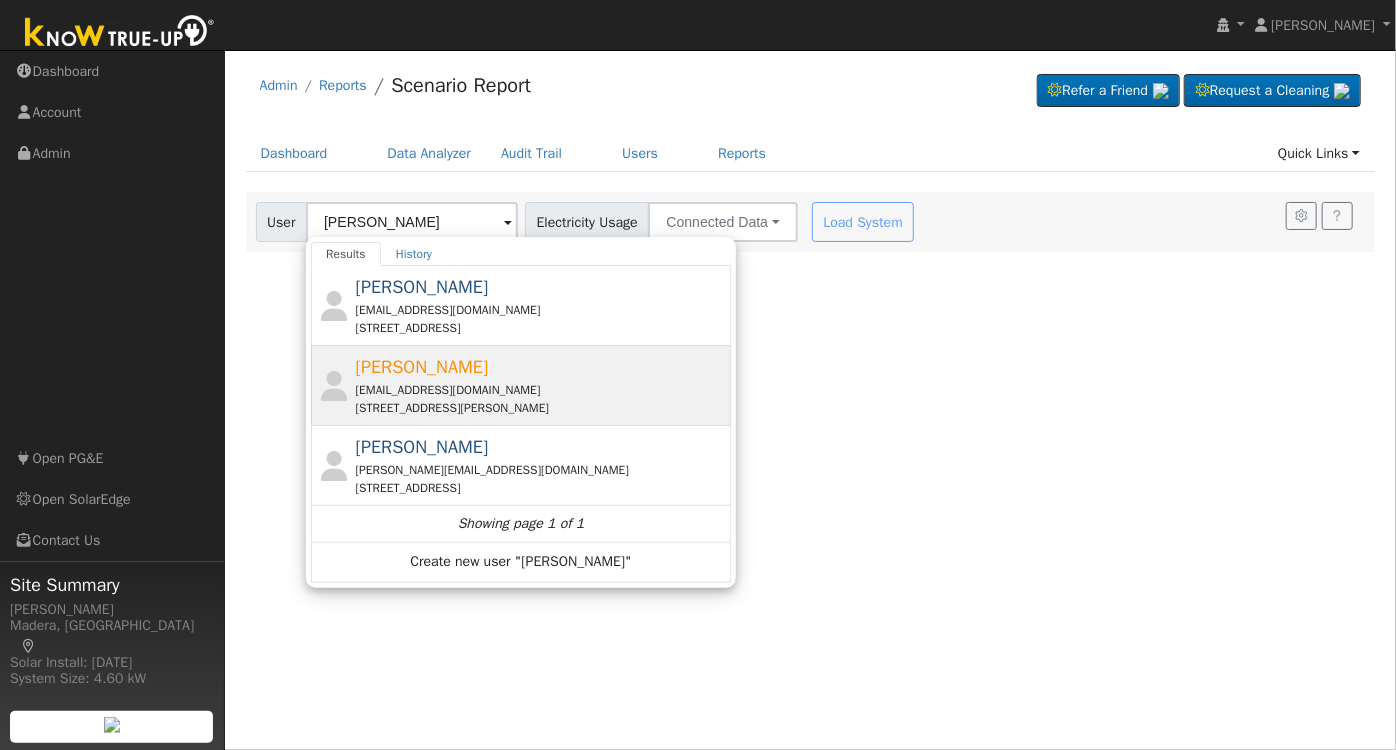 click on "rolandanebere@yahoo.com" at bounding box center [541, 390] 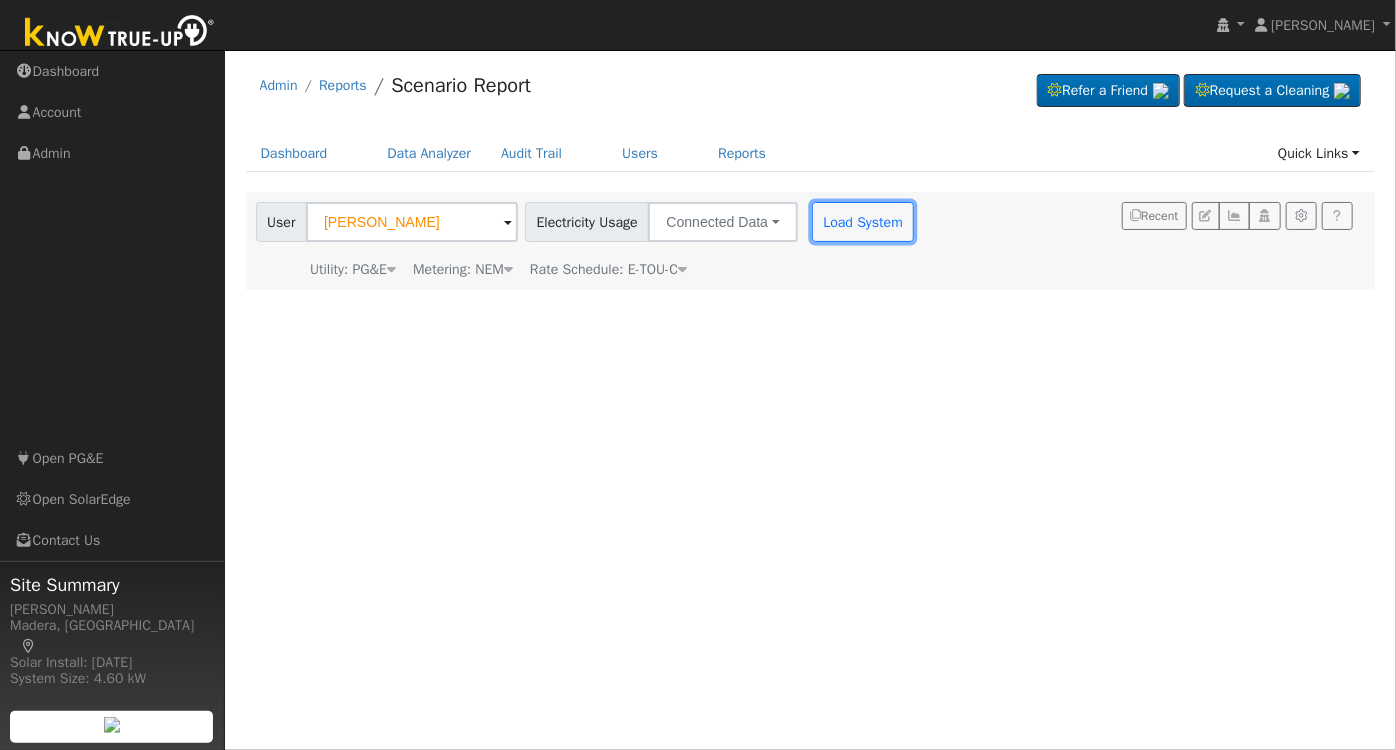 click on "Load System" at bounding box center (863, 222) 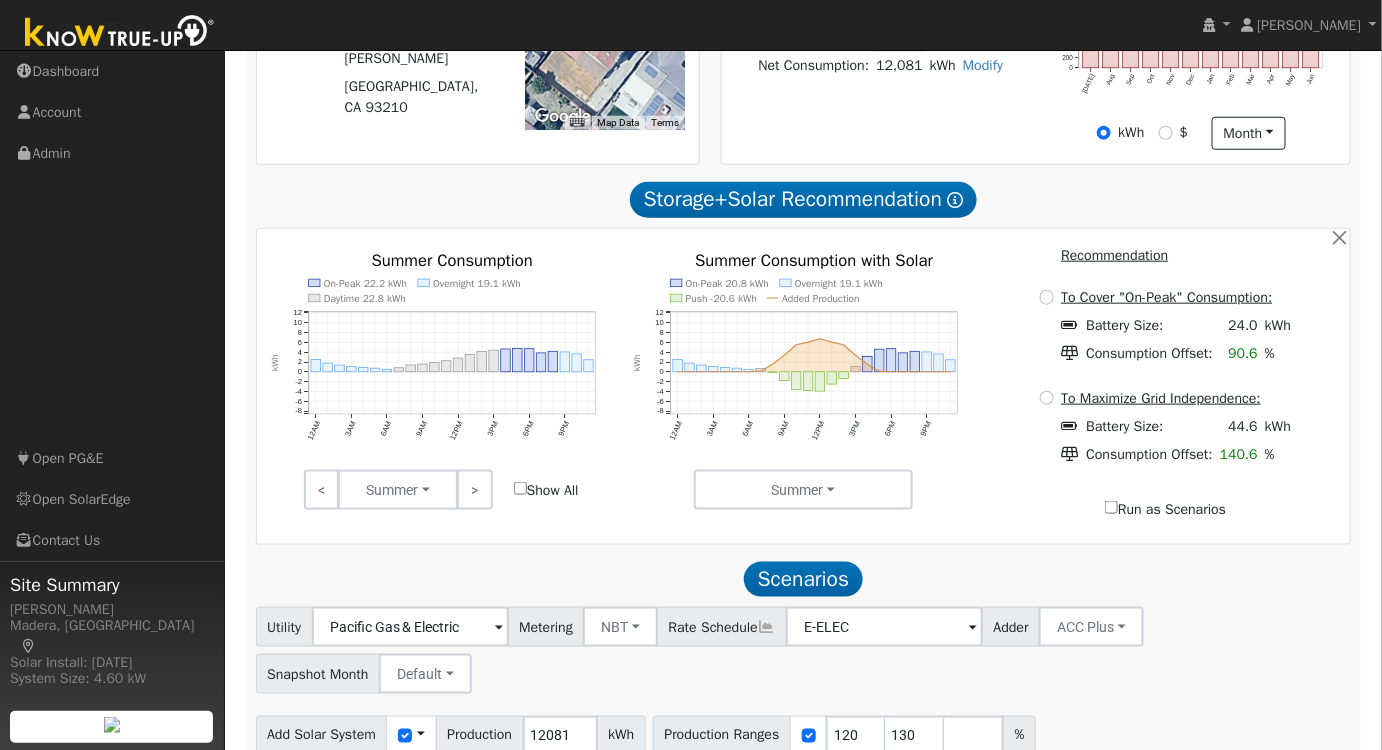 scroll, scrollTop: 632, scrollLeft: 0, axis: vertical 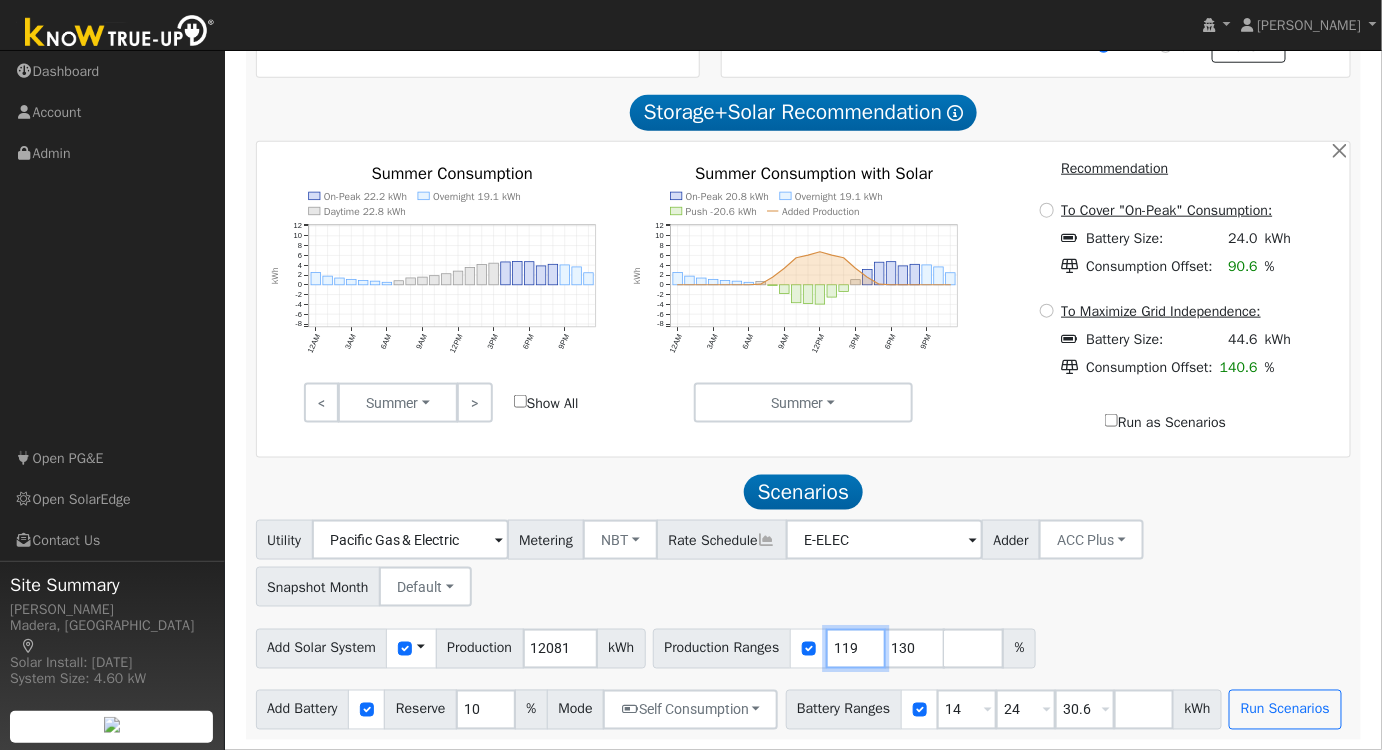 click on "119" at bounding box center (856, 649) 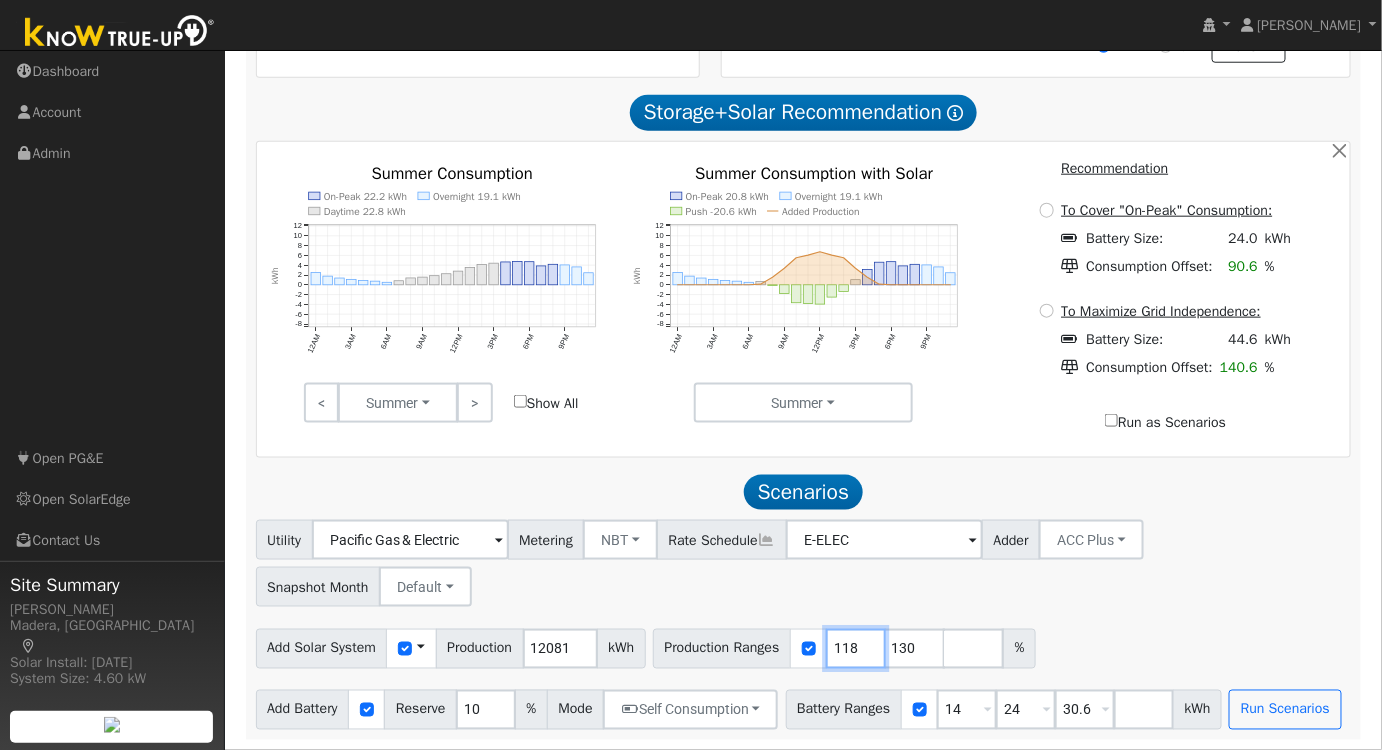click on "118" at bounding box center (856, 649) 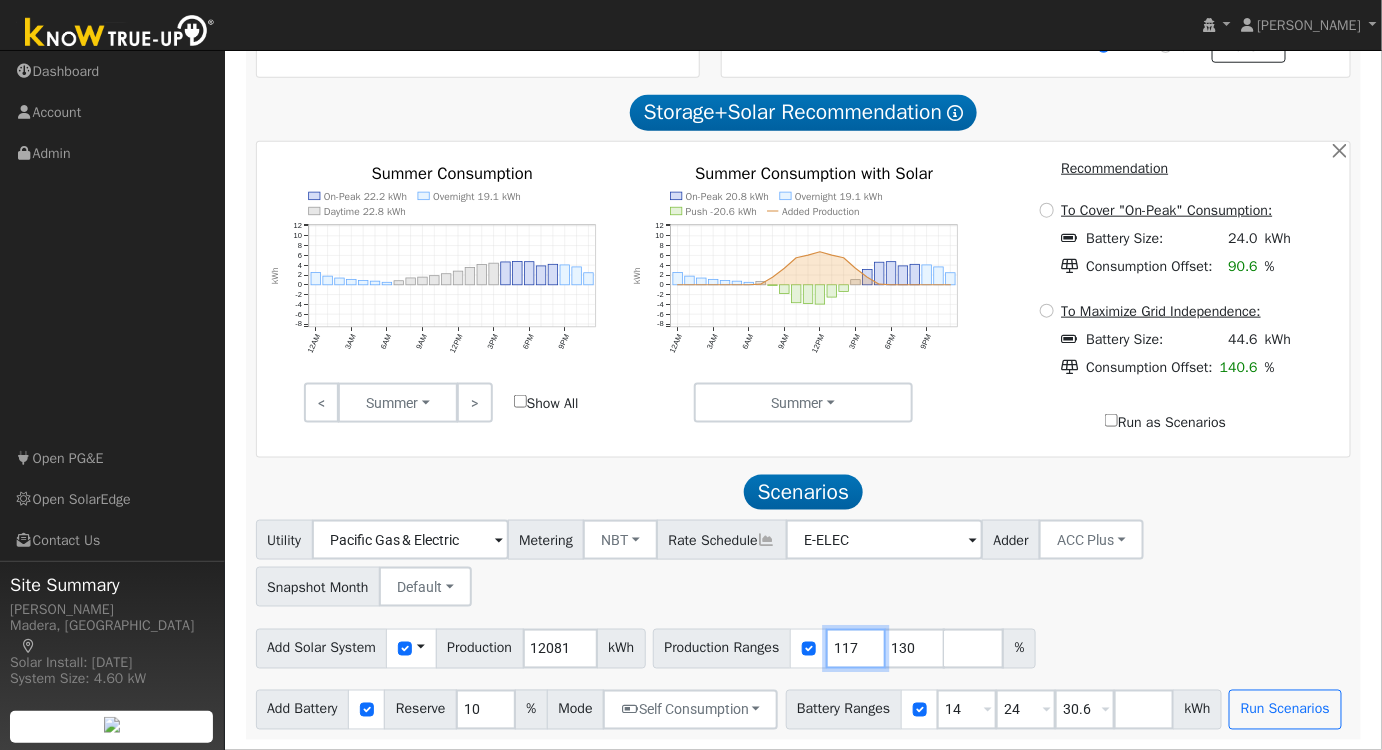 click on "117" at bounding box center (856, 649) 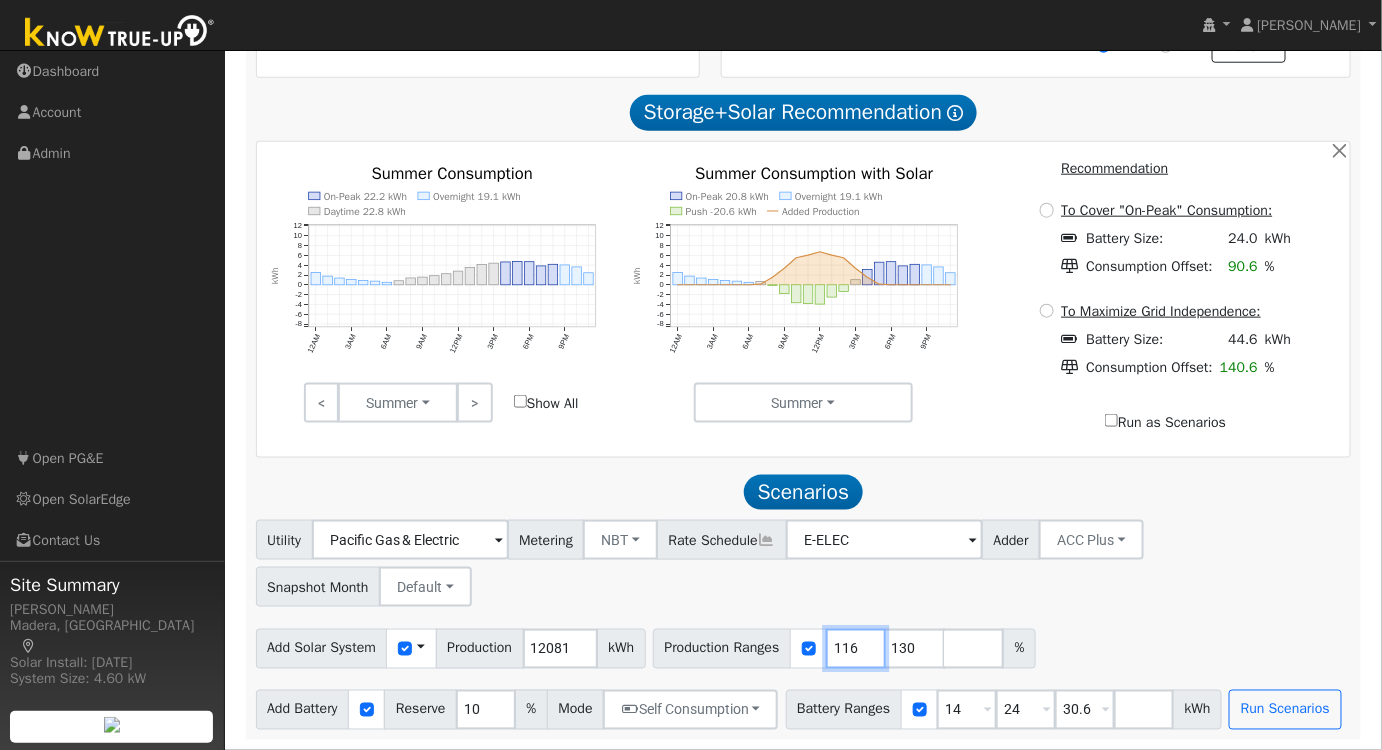 click on "116" at bounding box center (856, 649) 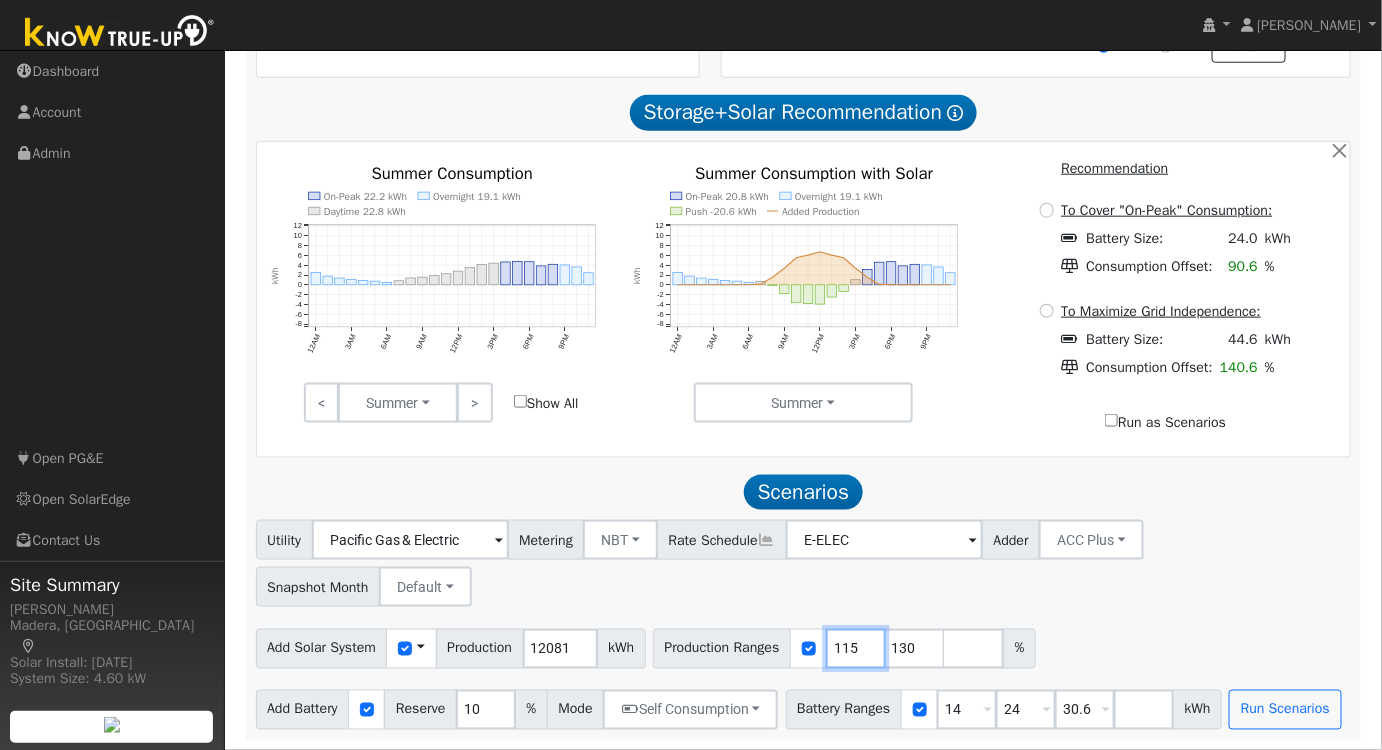 click on "115" at bounding box center [856, 649] 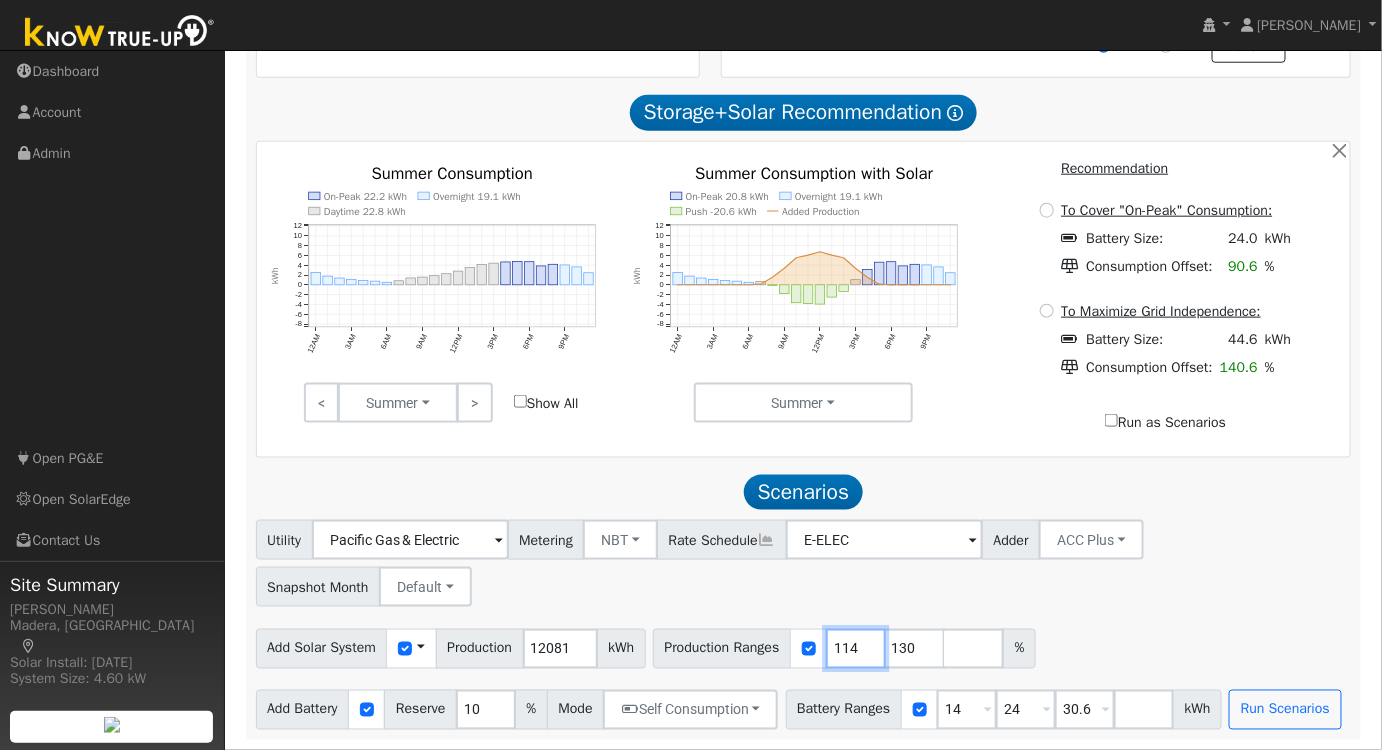 click on "114" at bounding box center [856, 649] 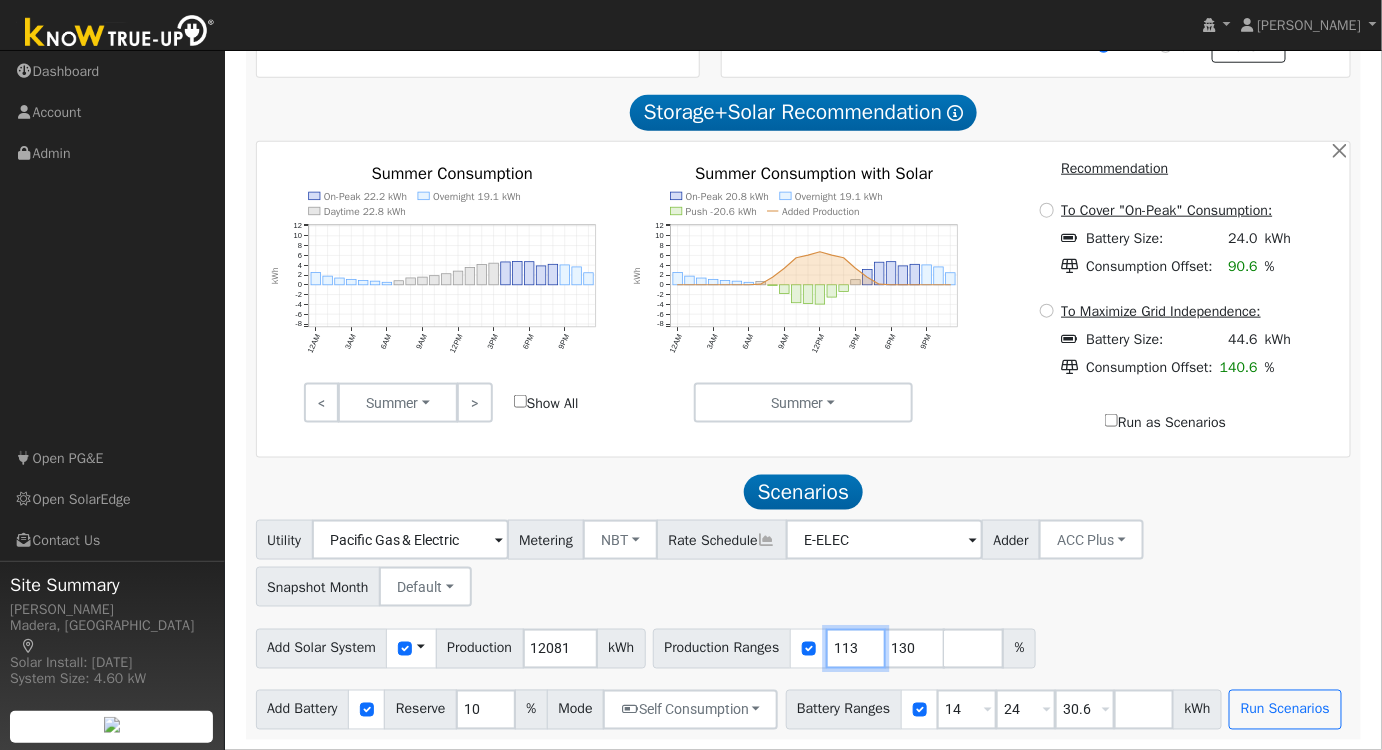 click on "113" at bounding box center (856, 649) 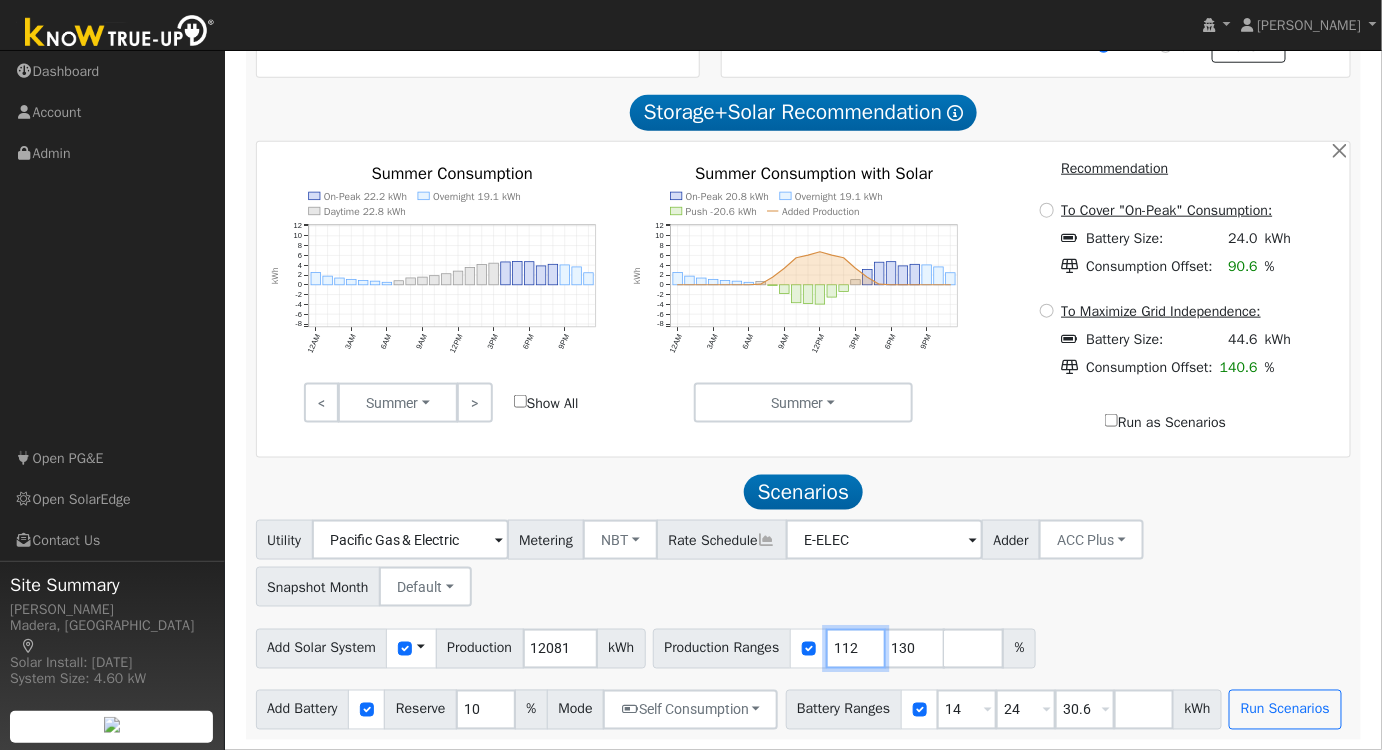 click on "112" at bounding box center (856, 649) 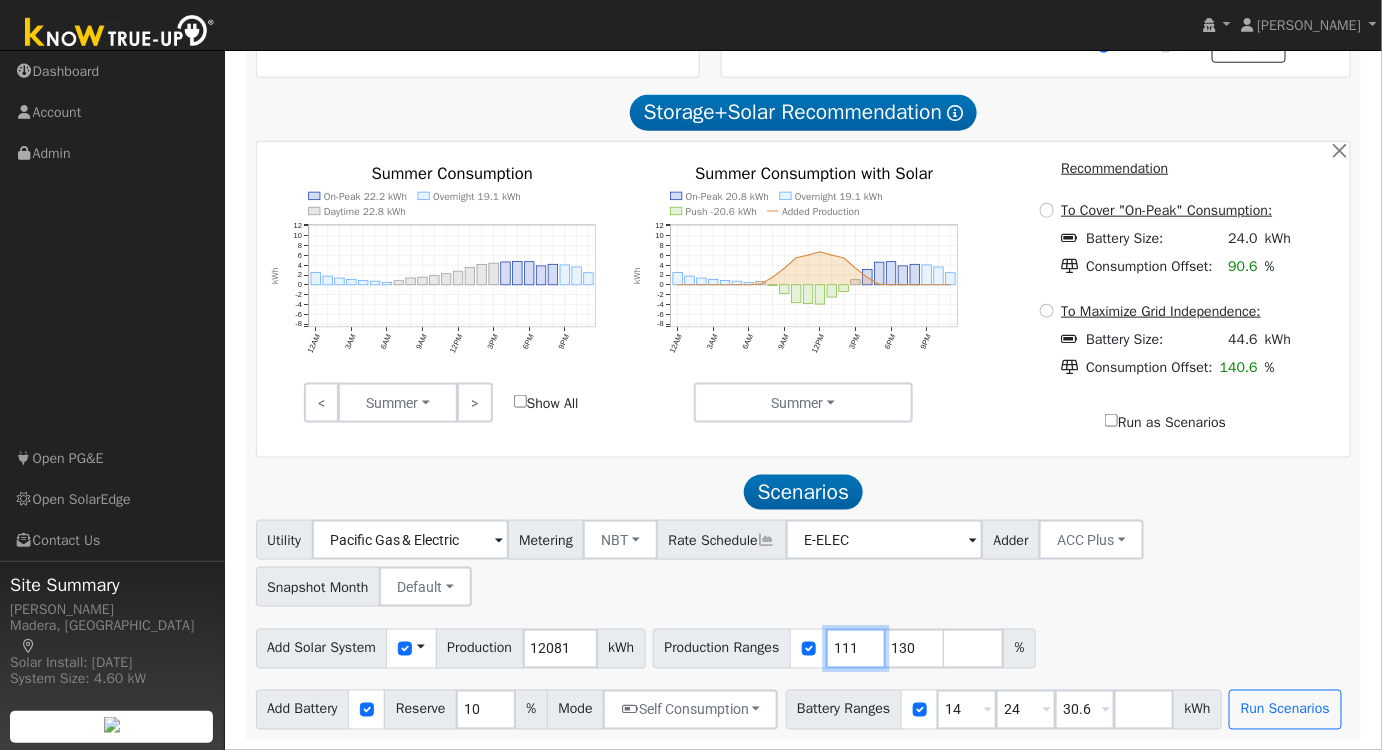 click on "111" at bounding box center (856, 649) 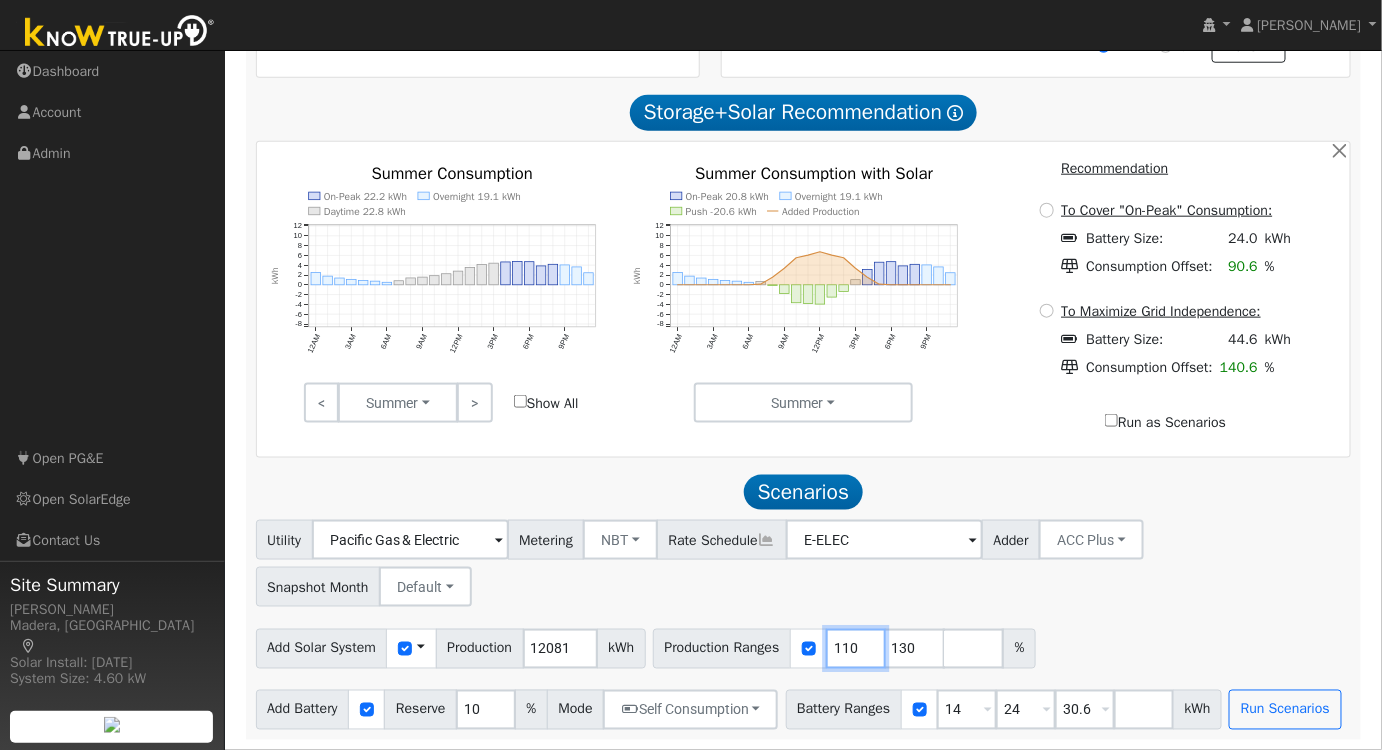 type on "110" 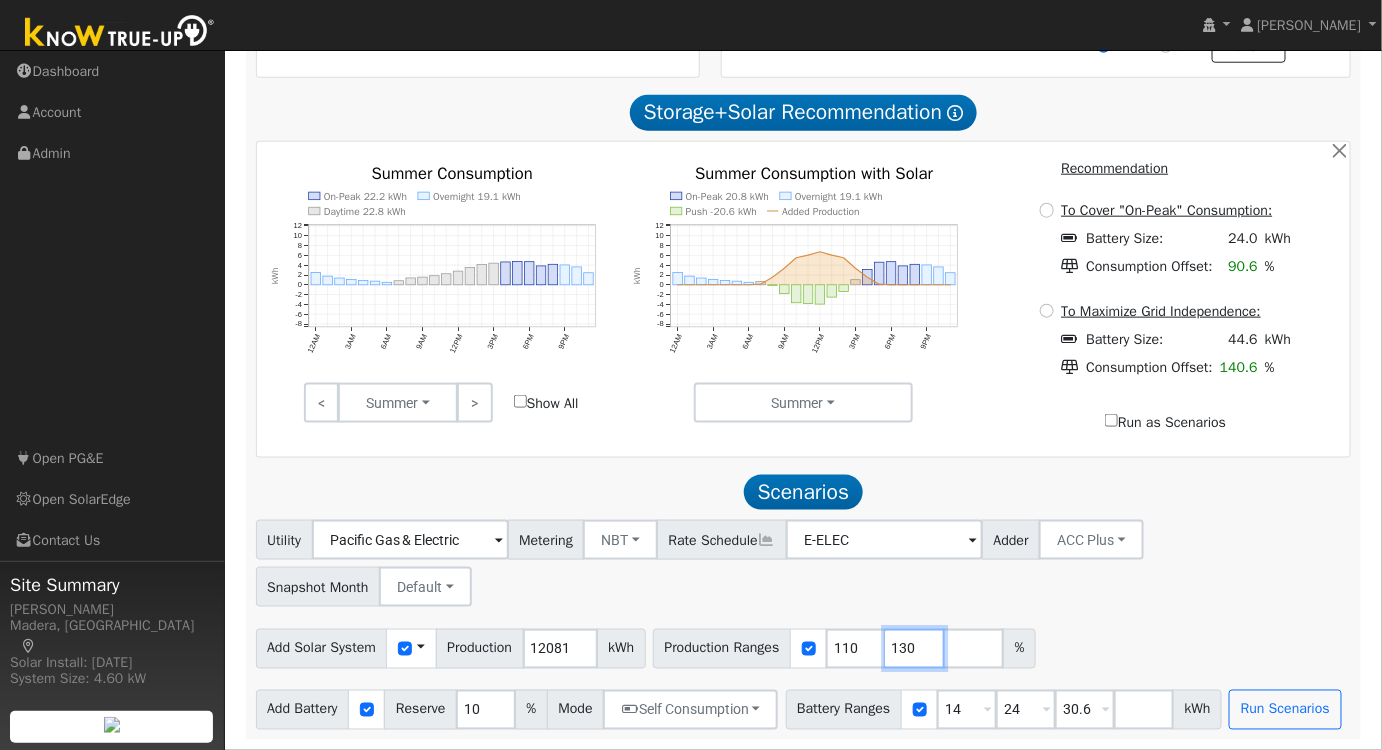 drag, startPoint x: 921, startPoint y: 653, endPoint x: 863, endPoint y: 653, distance: 58 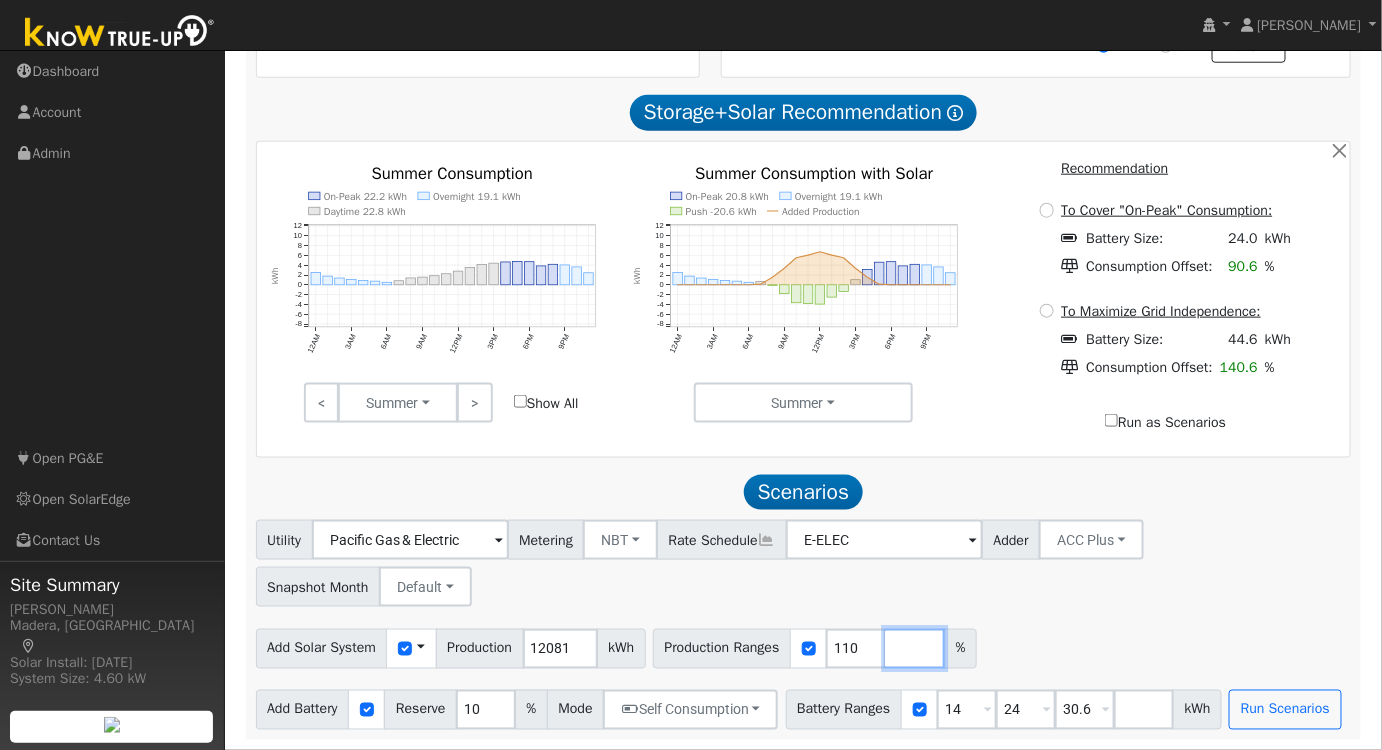 type 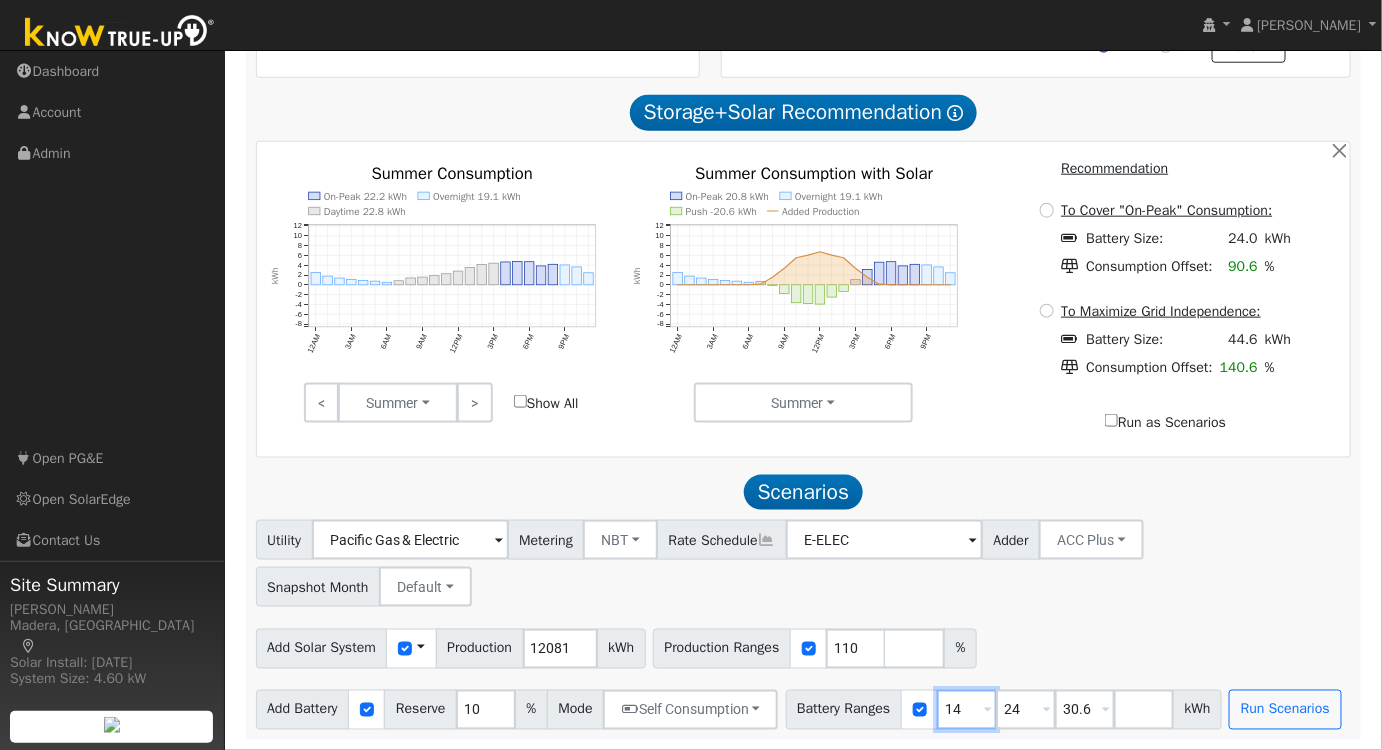 drag, startPoint x: 976, startPoint y: 710, endPoint x: 897, endPoint y: 716, distance: 79.22752 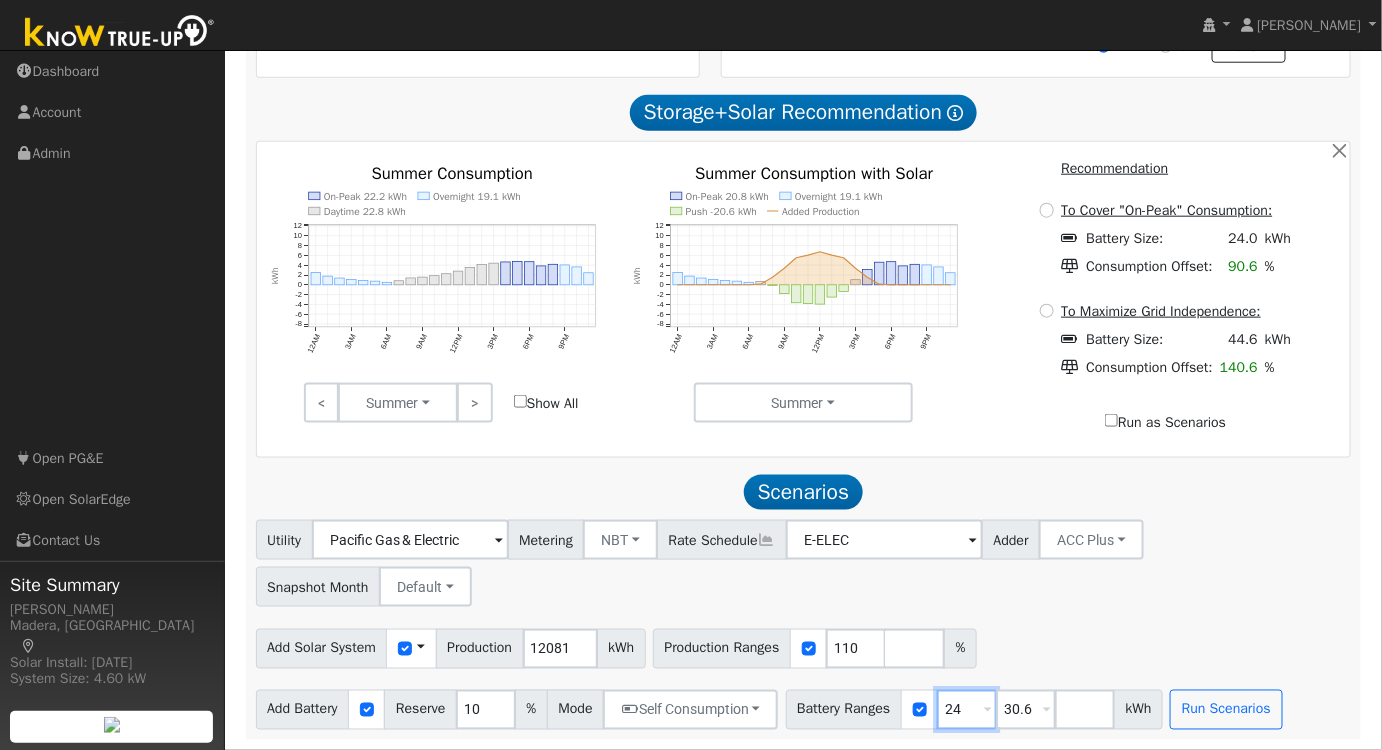 click on "24" at bounding box center (967, 710) 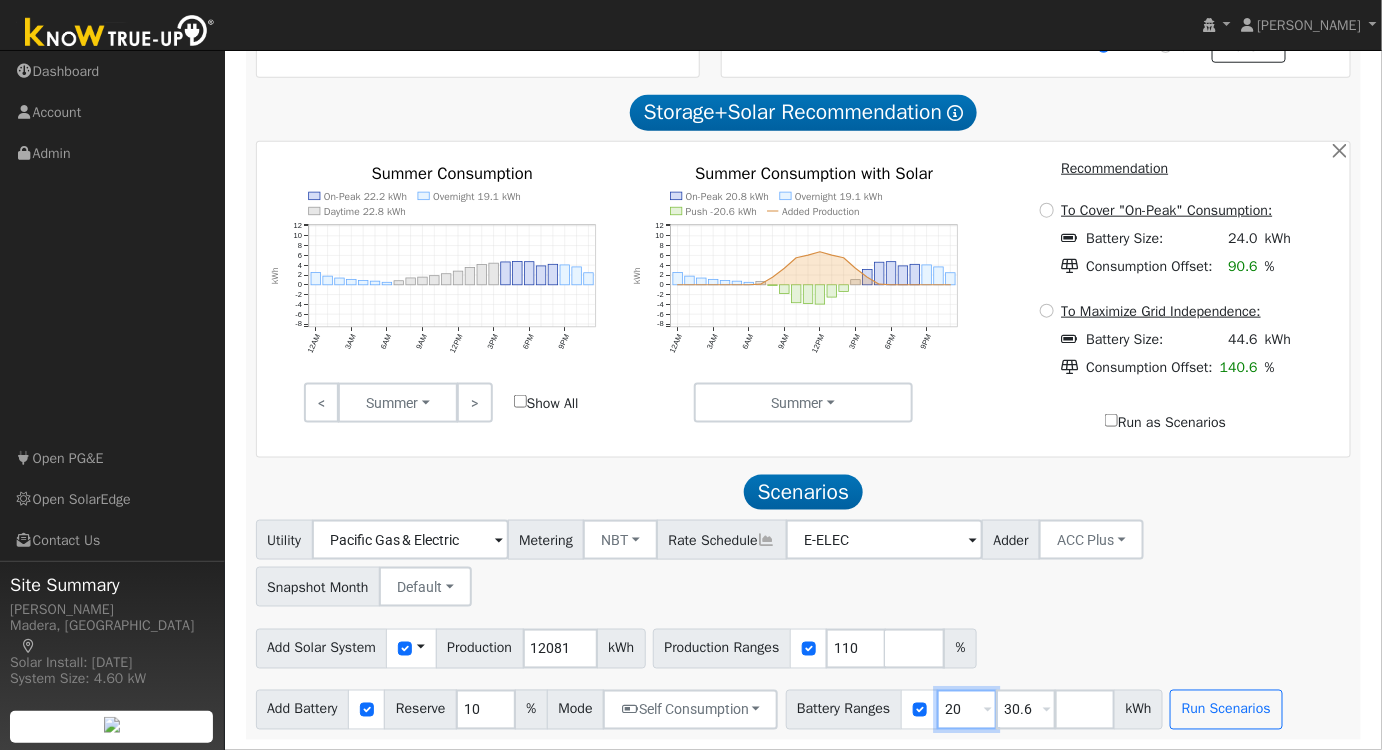 type on "20" 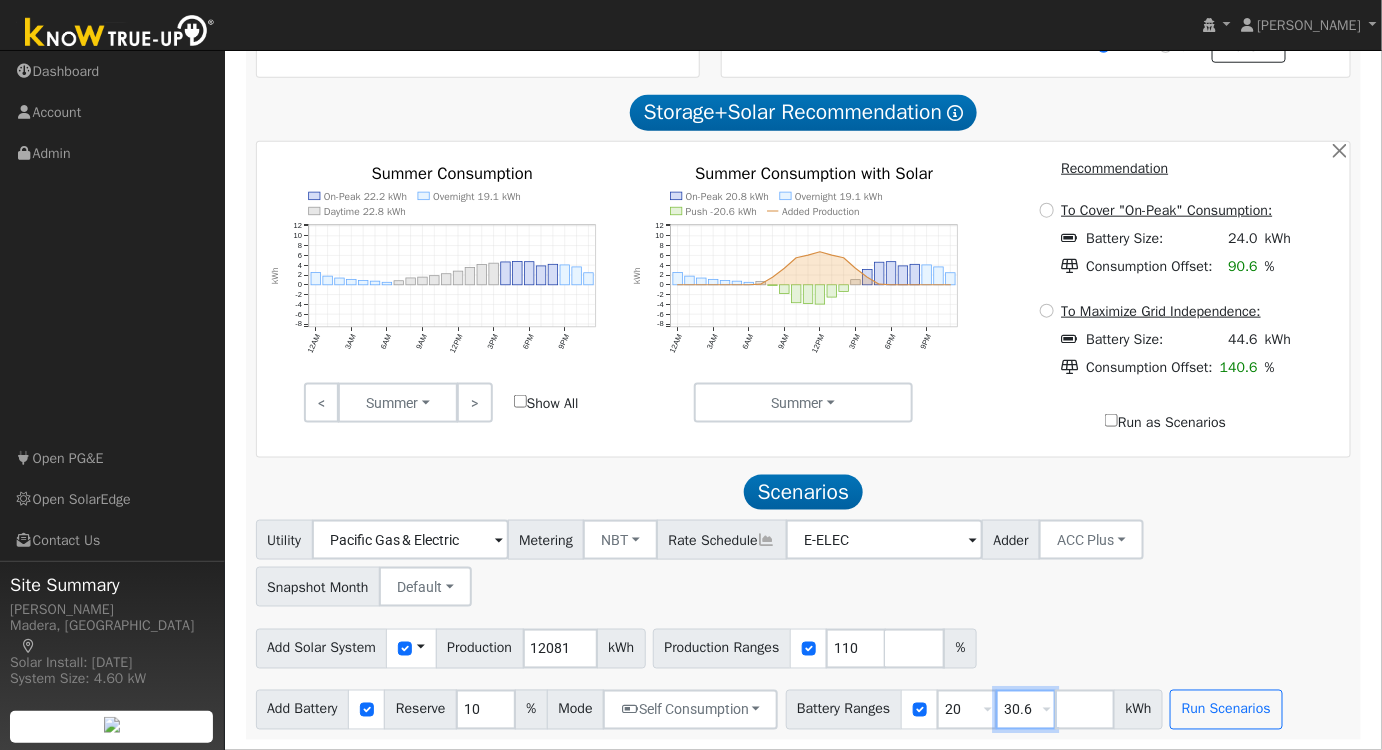drag, startPoint x: 1039, startPoint y: 710, endPoint x: 991, endPoint y: 714, distance: 48.166378 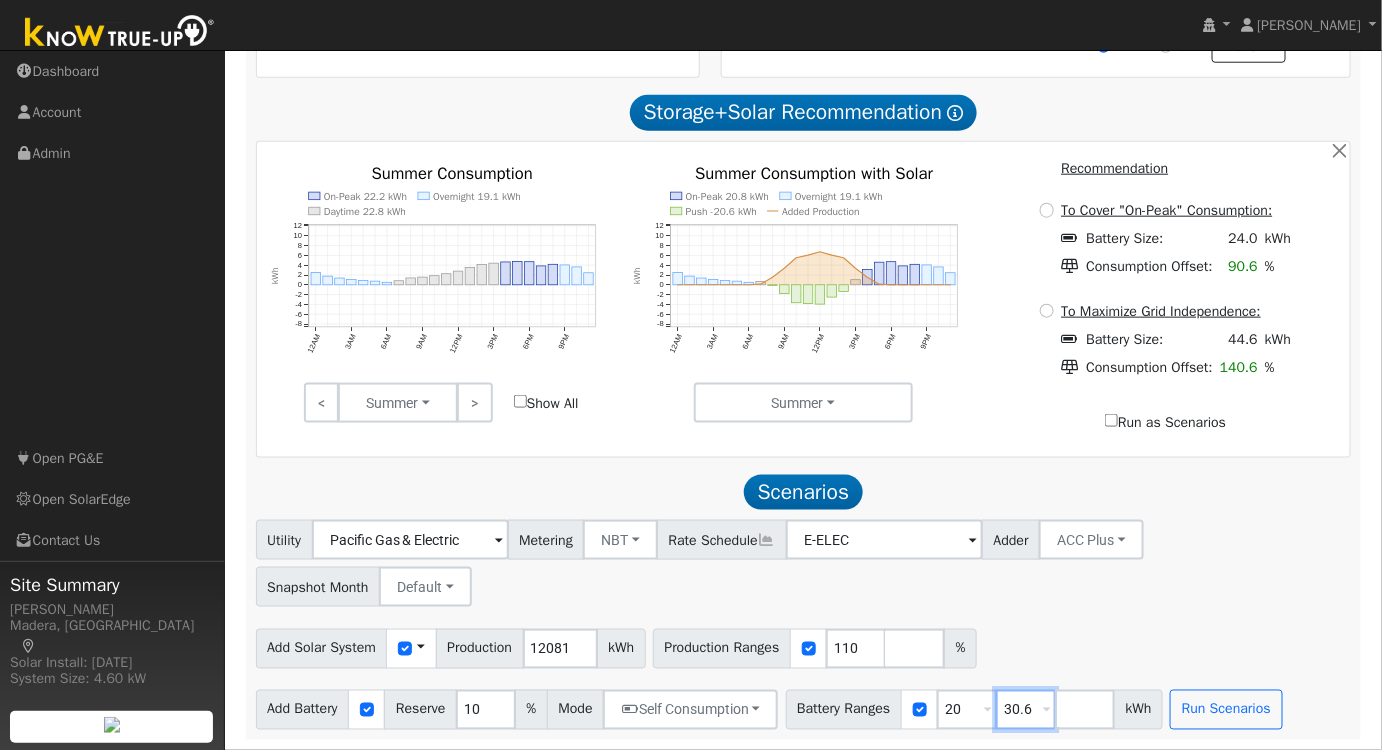 click on "Battery Ranges 20 Overrides Reserve % Mode  None None  Self Consumption  Peak Savings    ACC High Value Push    Backup 30.6 Overrides Reserve % Mode  None None  Self Consumption  Peak Savings    ACC High Value Push    Backup kWh" at bounding box center (975, 710) 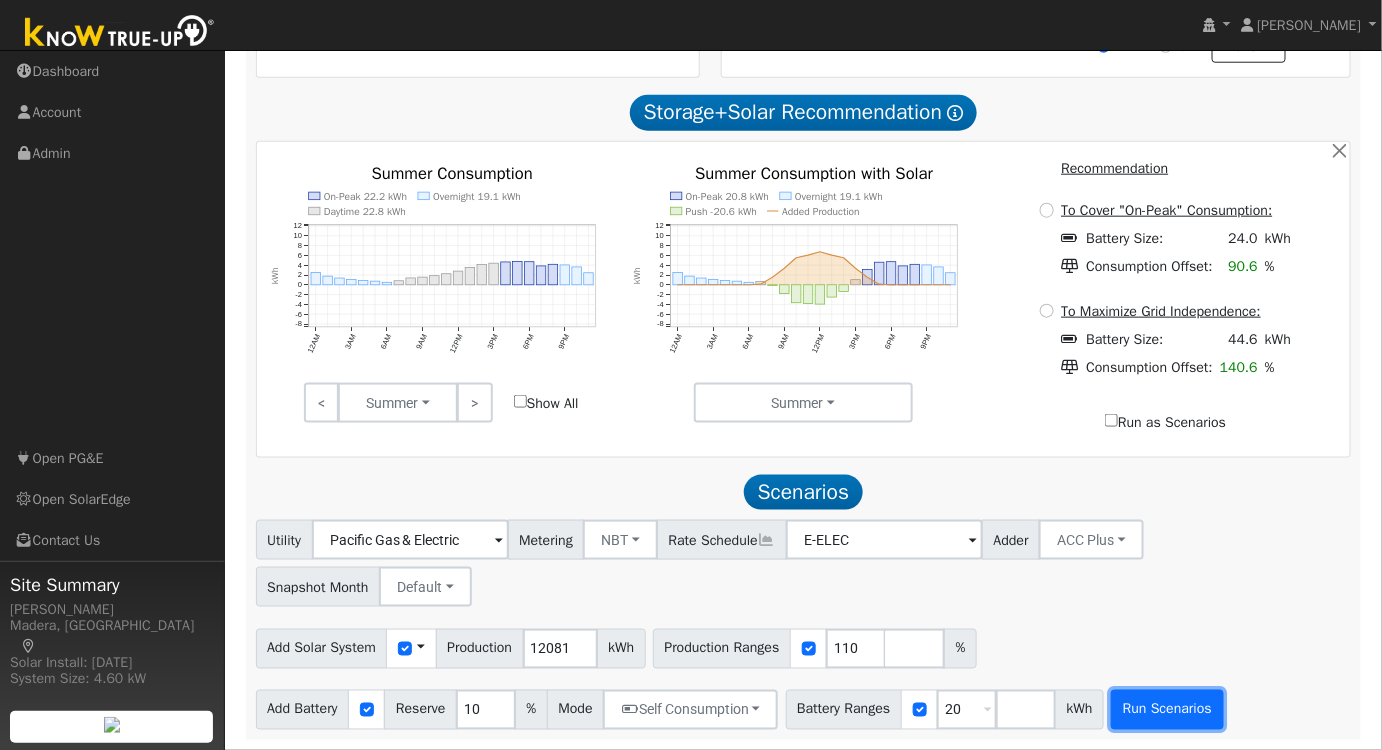 click on "Run Scenarios" at bounding box center (1167, 710) 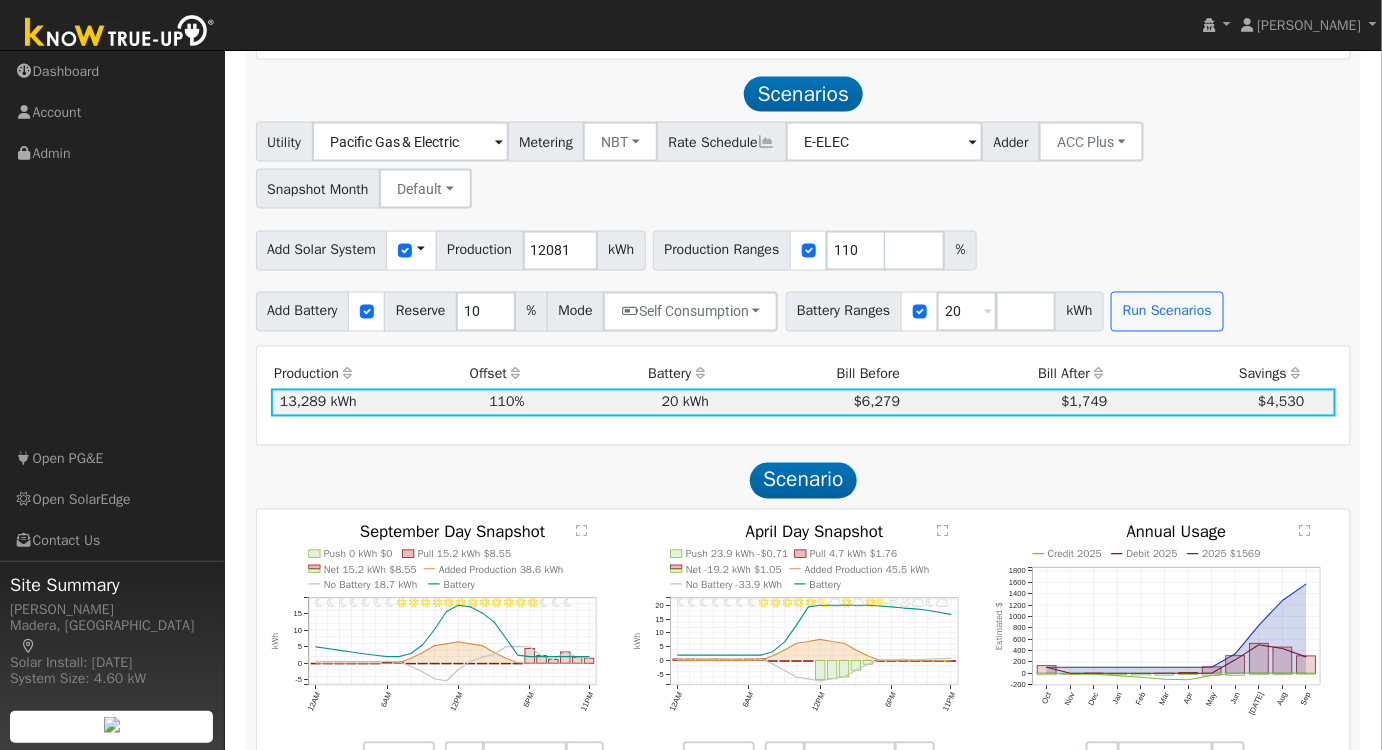 scroll, scrollTop: 1000, scrollLeft: 0, axis: vertical 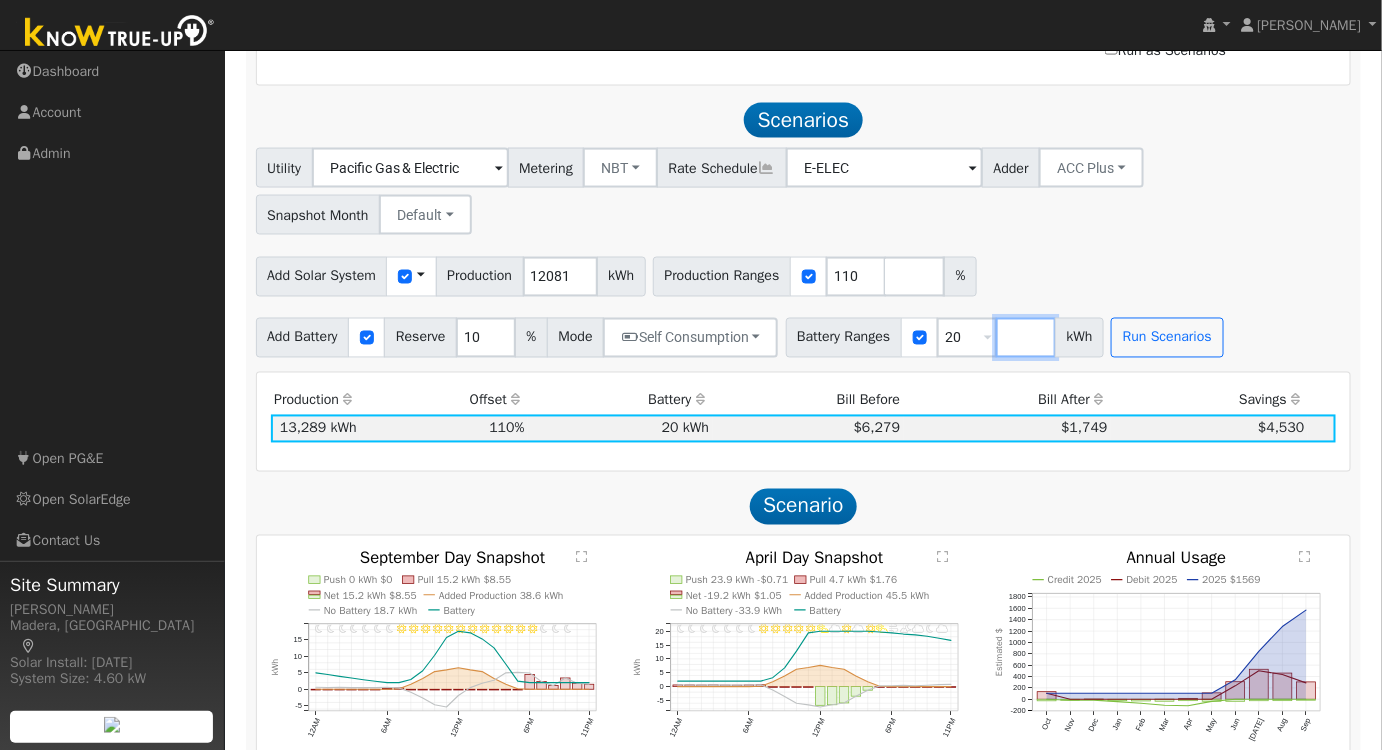 click at bounding box center (1026, 338) 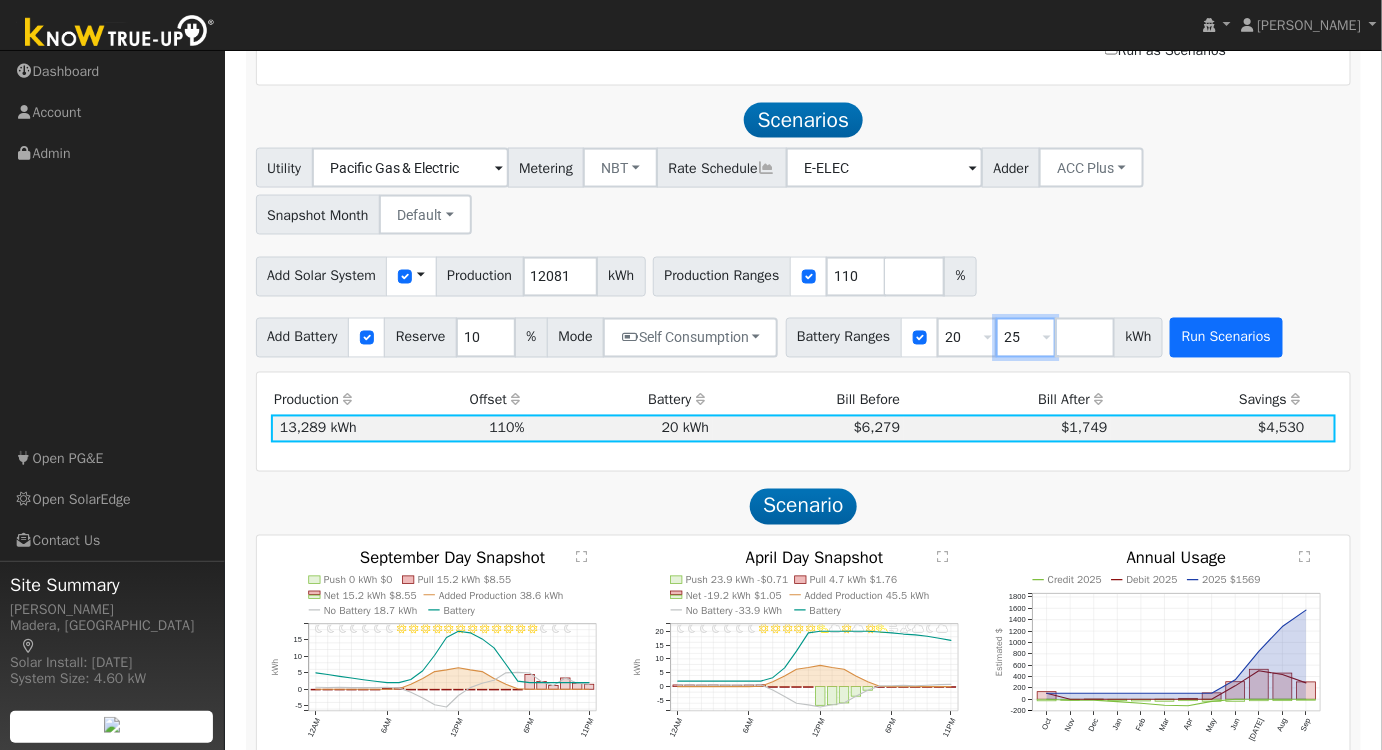 type on "25" 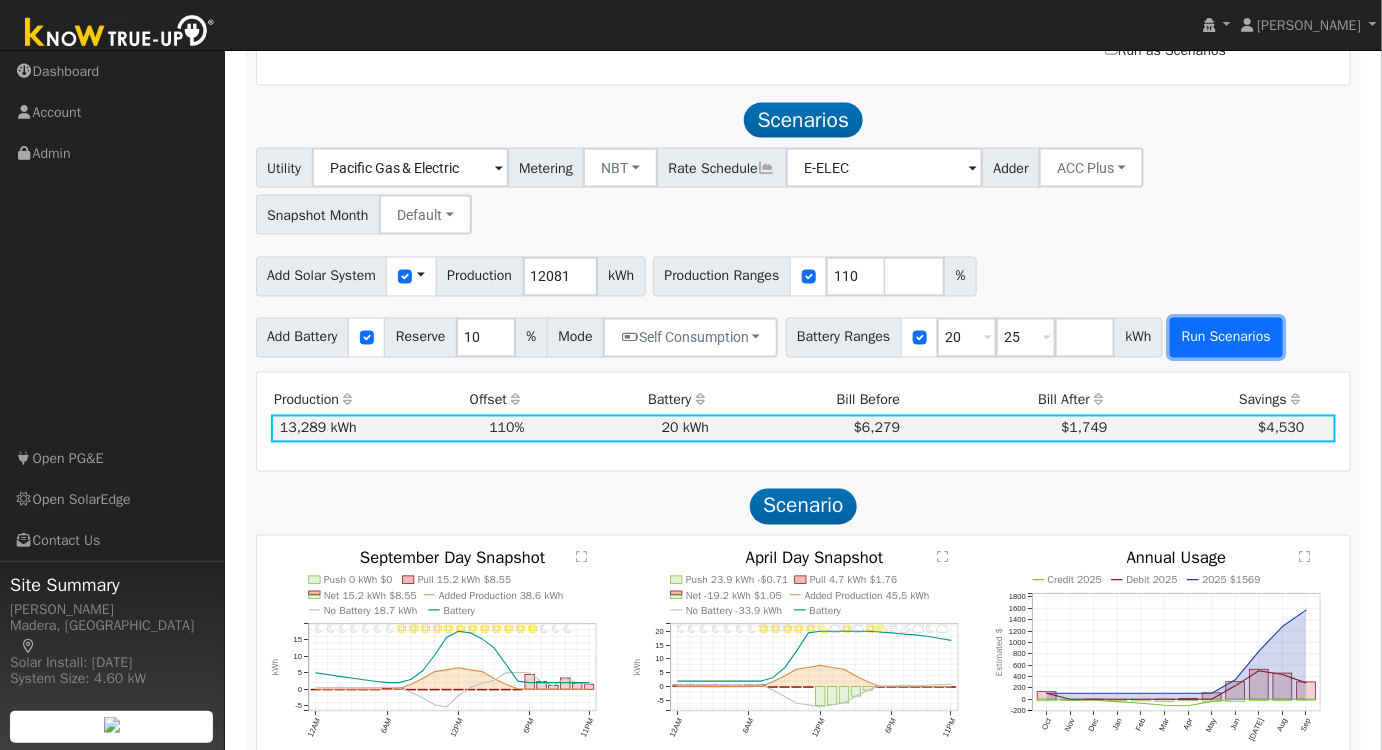 click on "Run Scenarios" at bounding box center [1226, 338] 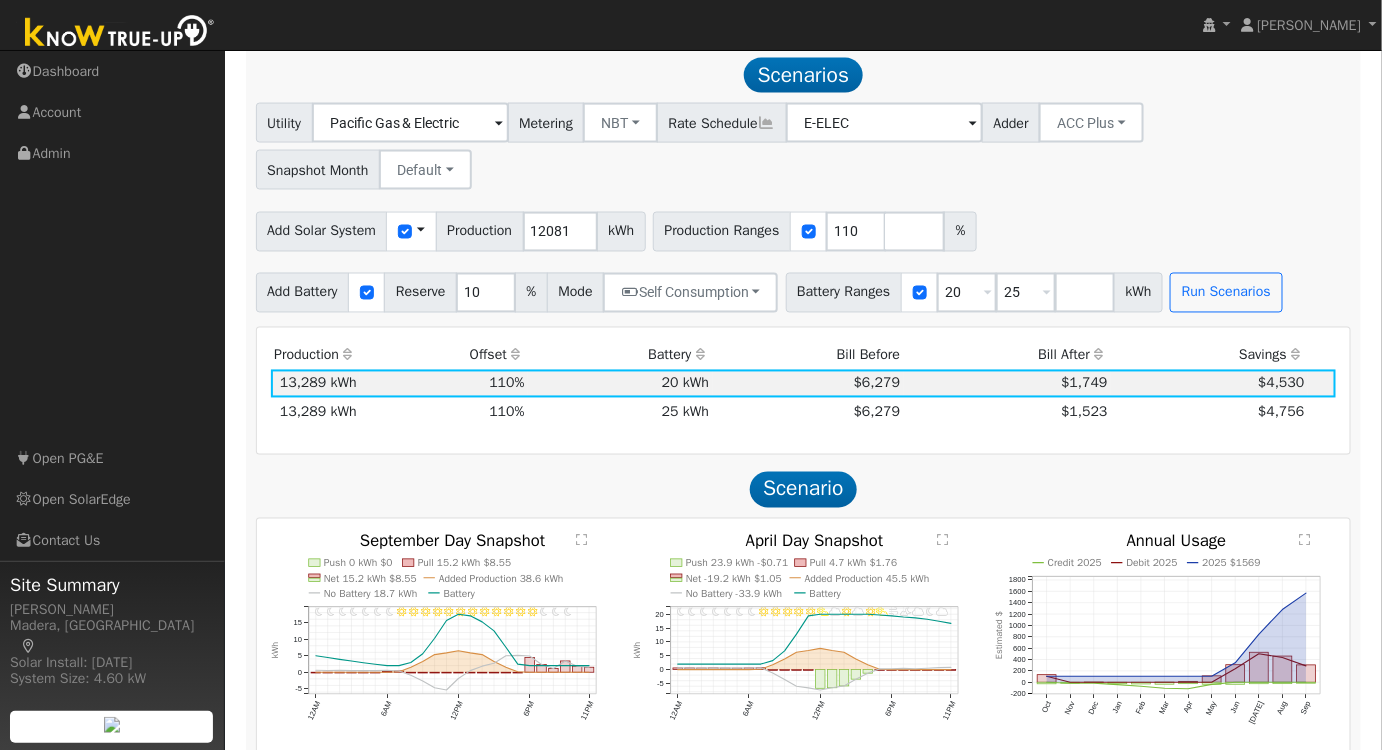 scroll, scrollTop: 1046, scrollLeft: 0, axis: vertical 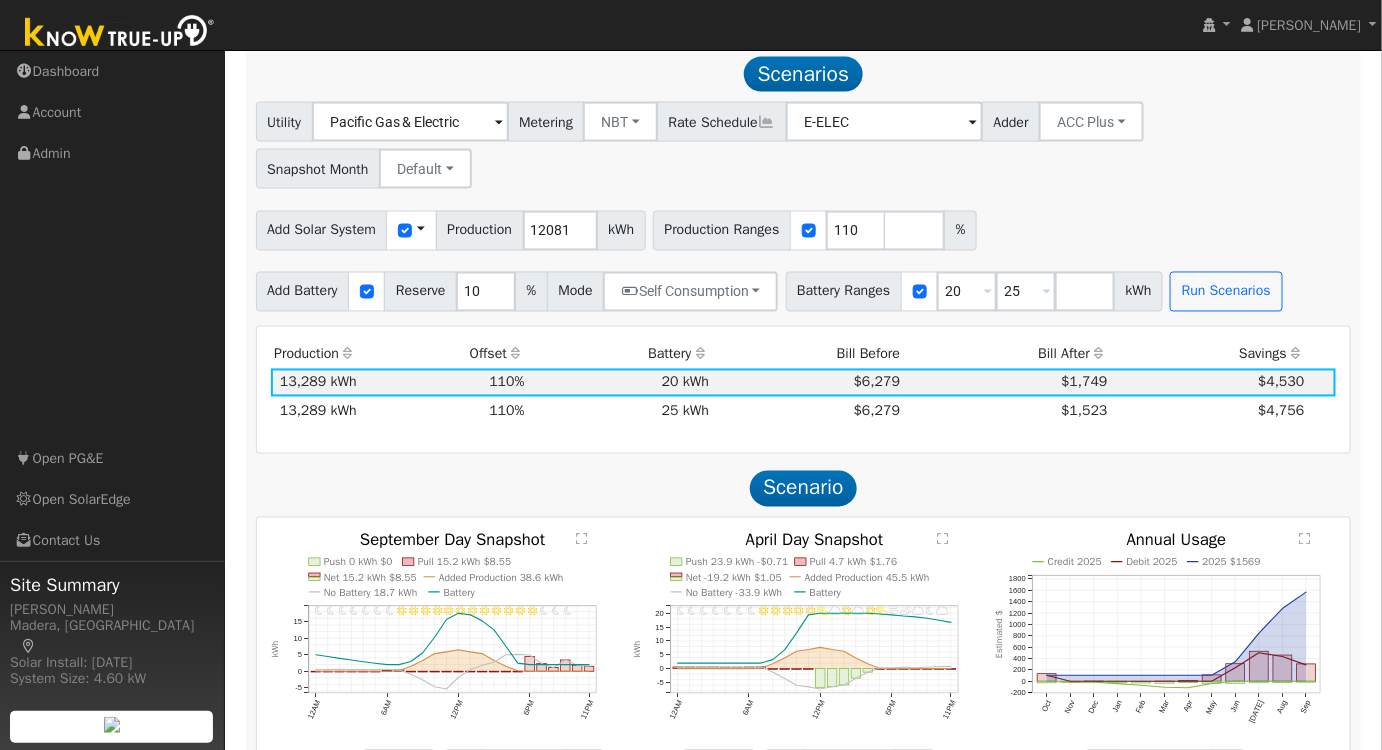 click on "" 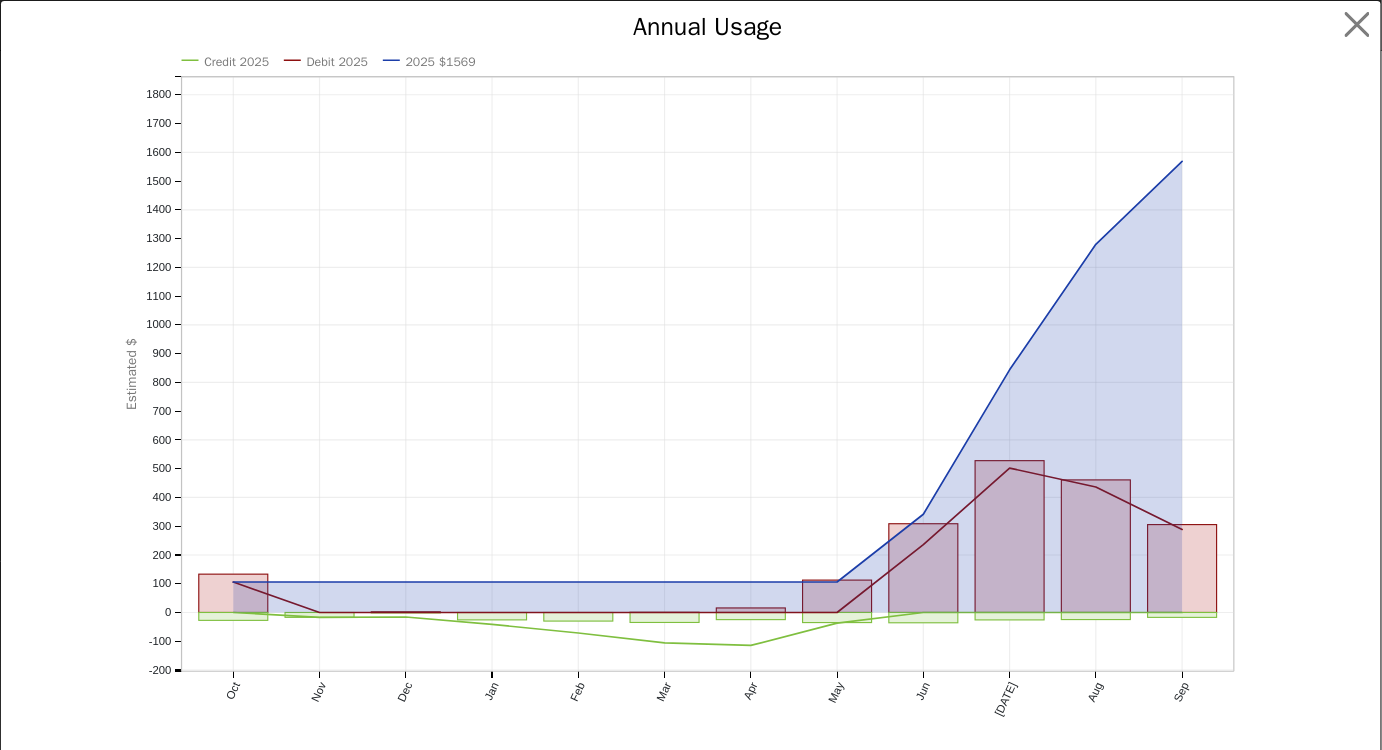 scroll, scrollTop: 1050, scrollLeft: 0, axis: vertical 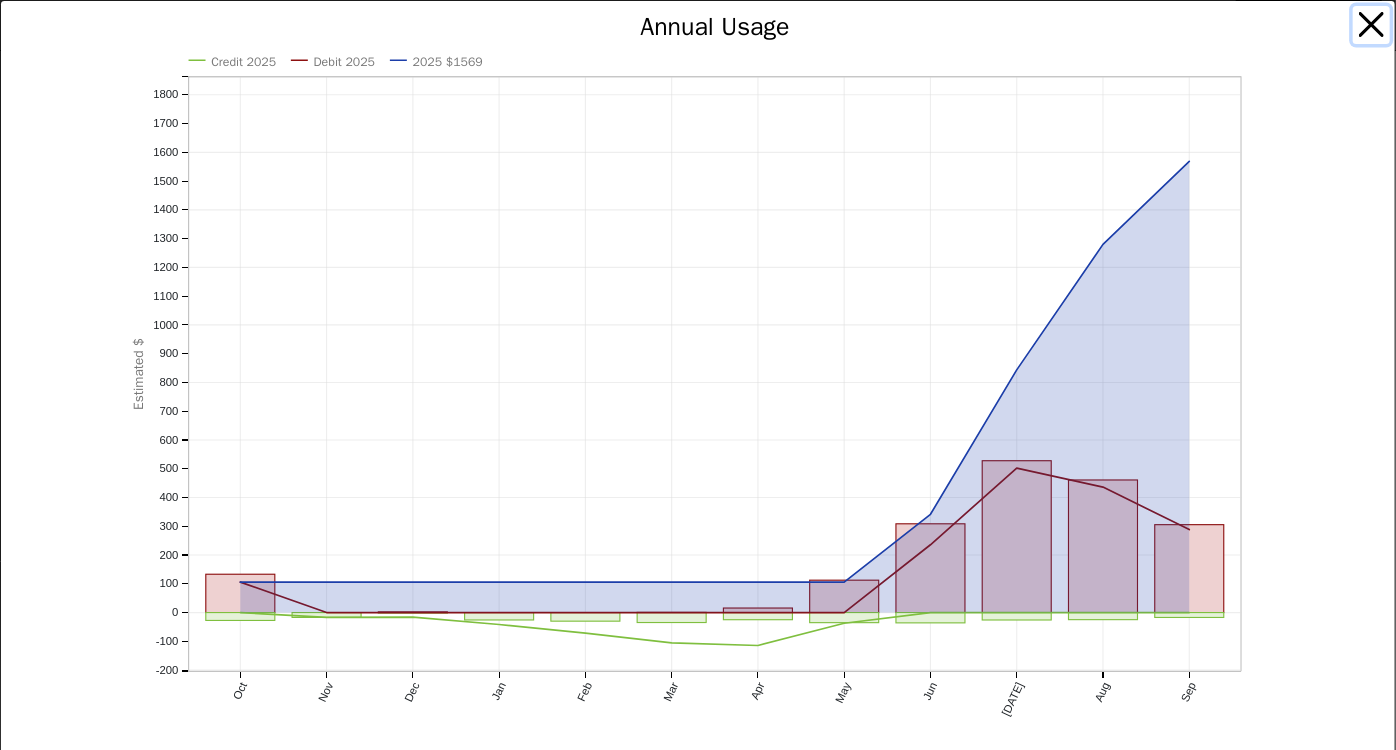 click at bounding box center (1372, 25) 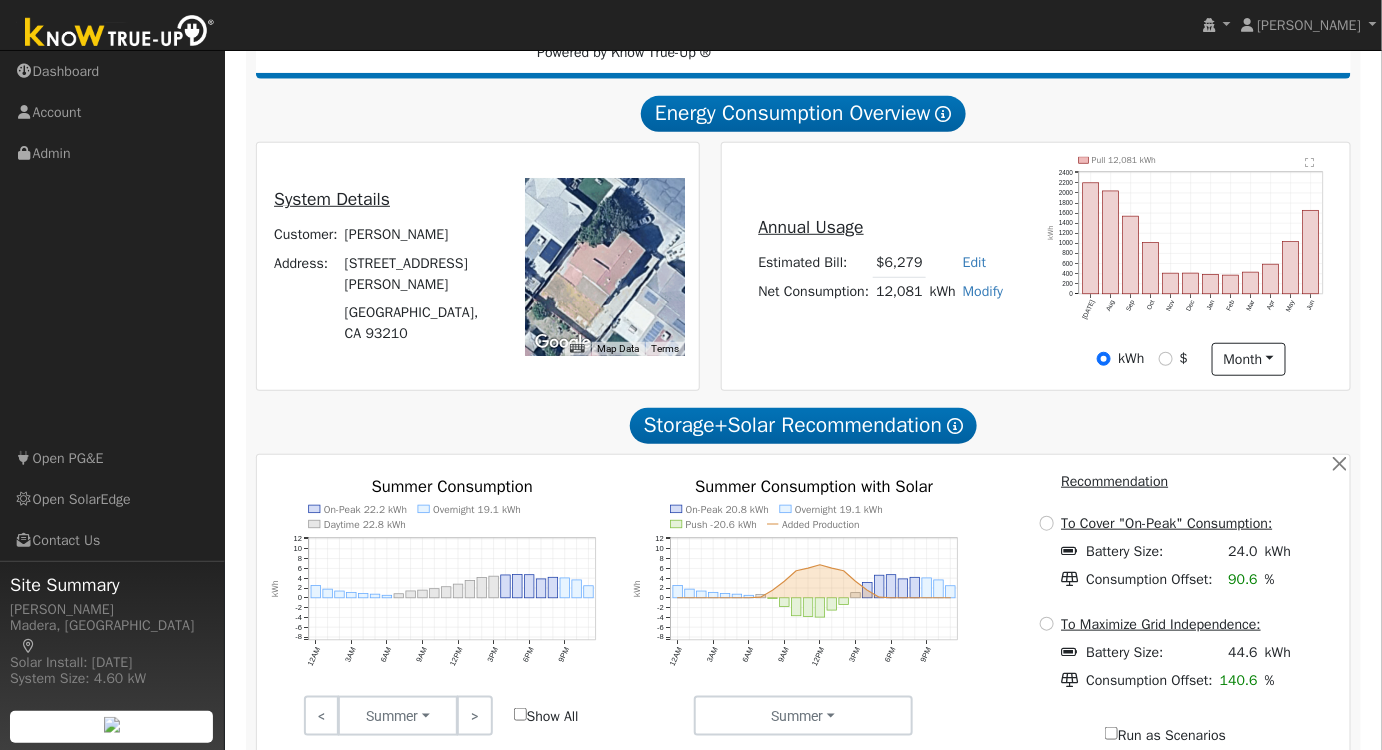 scroll, scrollTop: 0, scrollLeft: 0, axis: both 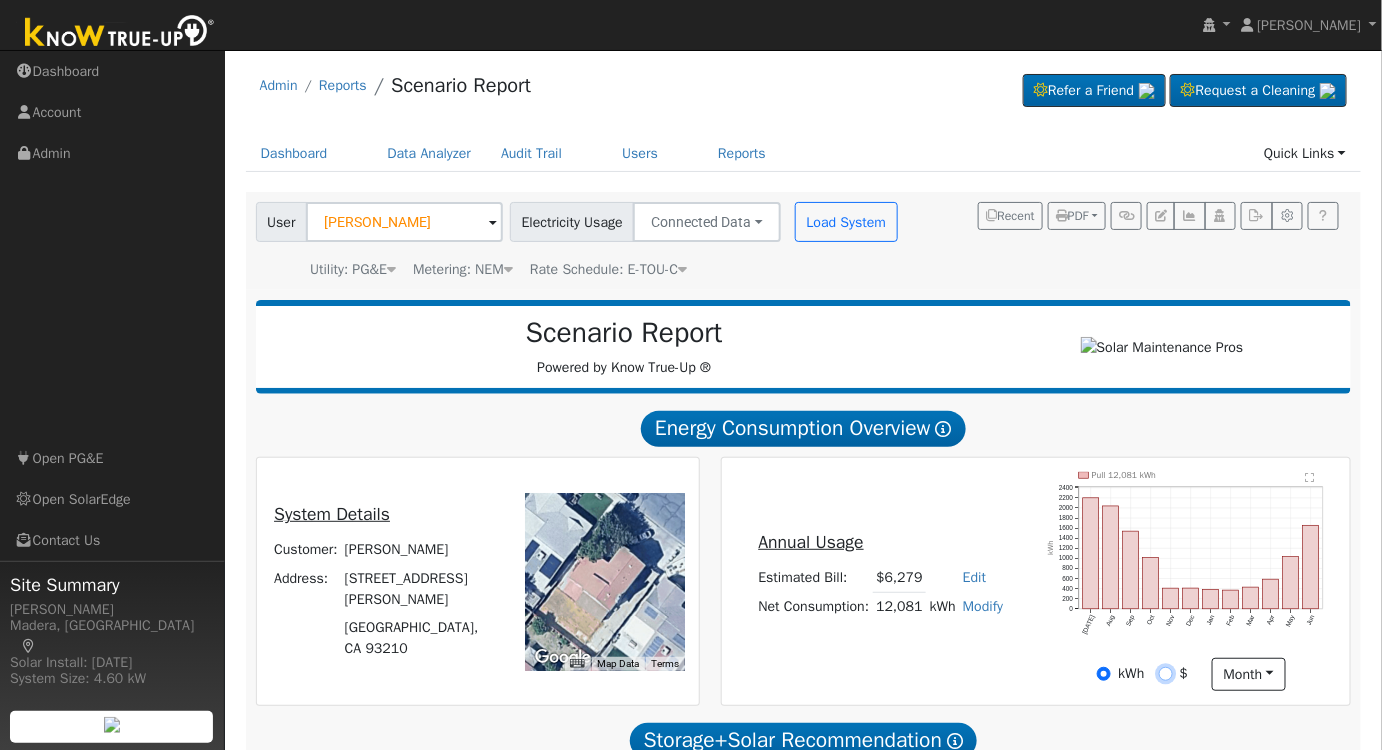 click on "$" at bounding box center [1166, 674] 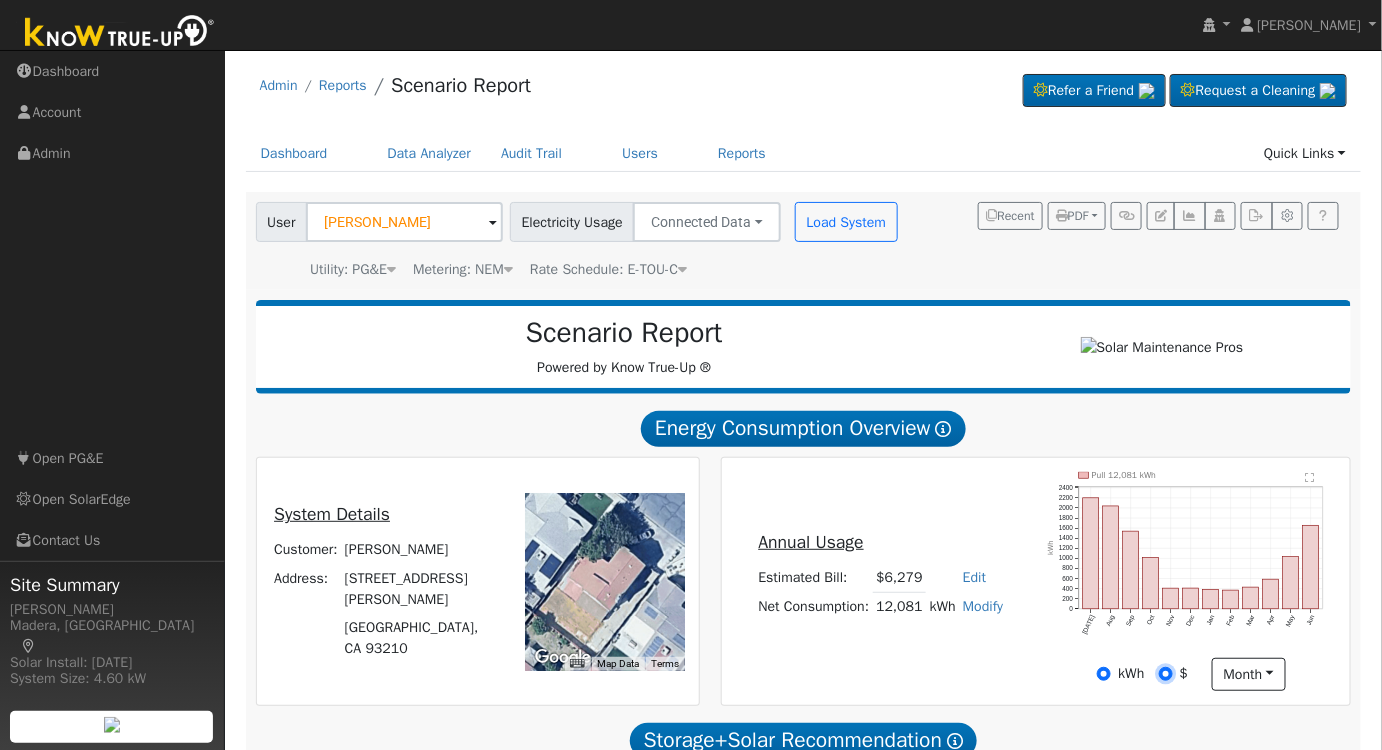 radio on "true" 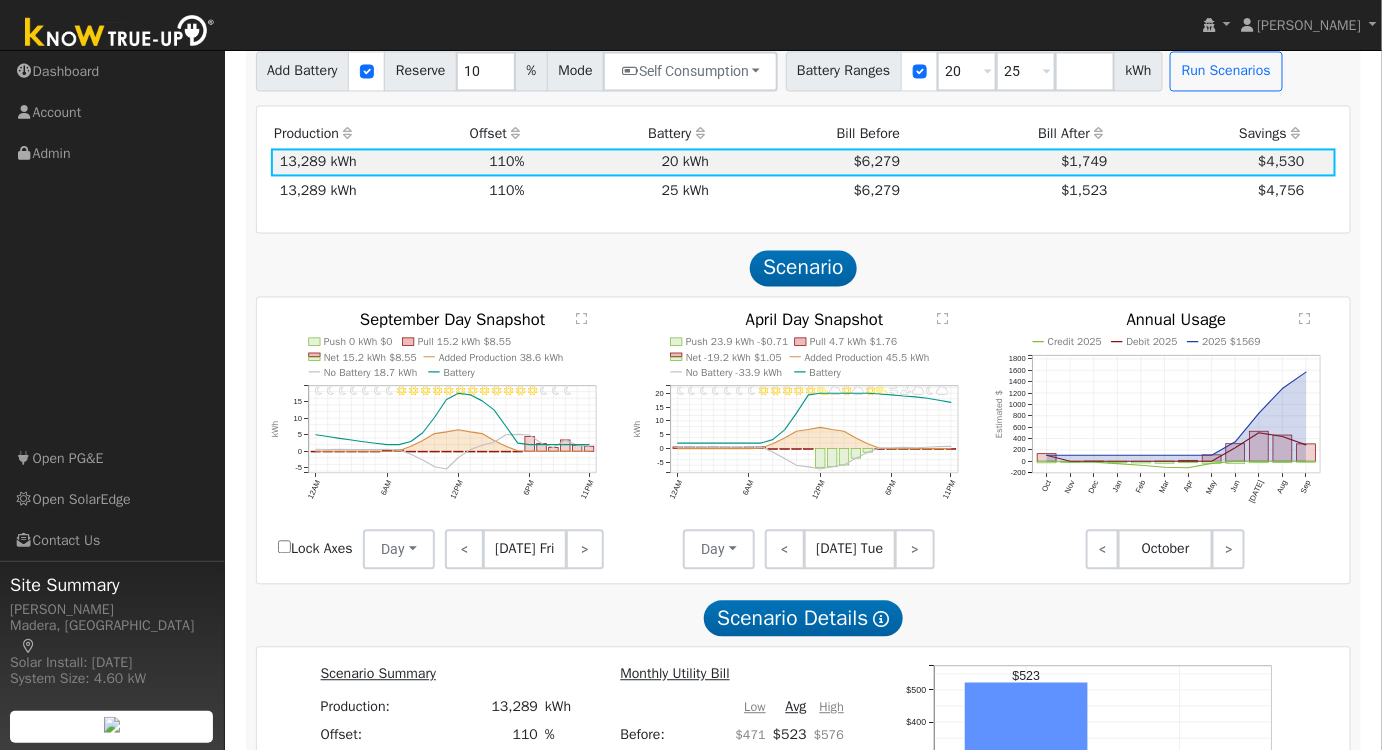 scroll, scrollTop: 1181, scrollLeft: 0, axis: vertical 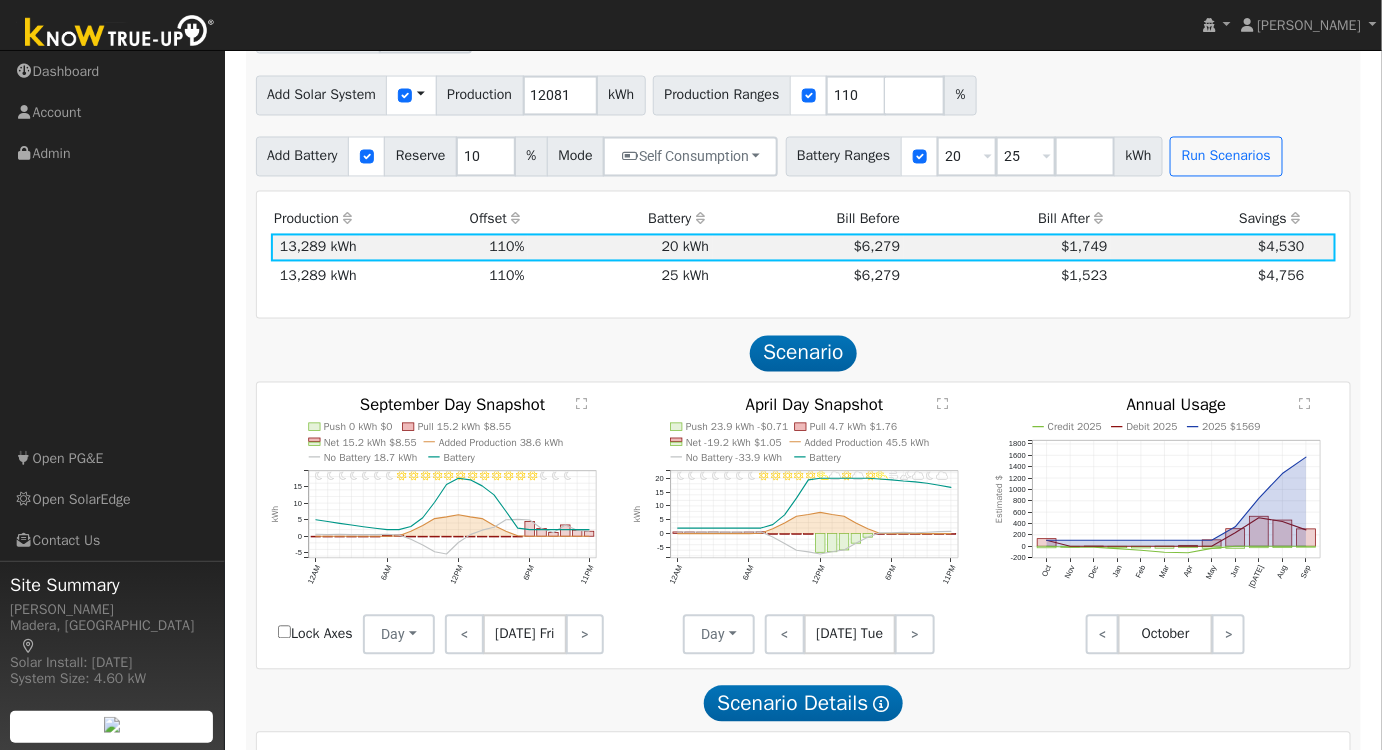 click on "11PM - undefined 10PM - undefined 9PM - Clear 8PM - Clear 7PM - Clear 6PM - Clear 5PM - Clear 4PM - Clear 3PM - Clear 2PM - Clear 1PM - Clear 12PM - Clear 11AM - Clear 10AM - Clear 9AM - Clear 8AM - Clear 7AM - Clear 6AM - Clear 5AM - Clear 4AM - Clear 3AM - Clear 2AM - Clear 1AM - Clear 12AM - Clear Push 0 kWh $0 Pull 15.2 kWh $8.55 Net 15.2 kWh $8.55 Added Production 38.6 kWh No Battery 18.7 kWh Battery 12AM 6AM 12PM 6PM 11PM -5 0 5 10 15  September Day Snapshot kWh onclick="" onclick="" onclick="" onclick="" onclick="" onclick="" onclick="" onclick="" onclick="" onclick="" onclick="" onclick="" onclick="" onclick="" onclick="" onclick="" onclick="" onclick="" onclick="" onclick="" onclick="" onclick="" onclick="" onclick="" onclick="" onclick="" onclick="" onclick="" onclick="" onclick="" onclick="" onclick="" onclick="" onclick="" onclick="" onclick="" onclick="" onclick="" onclick="" onclick="" onclick="" onclick="" onclick="" onclick="" onclick="" onclick="" onclick="" onclick="" onclick="" Day Day 0" at bounding box center [804, 526] 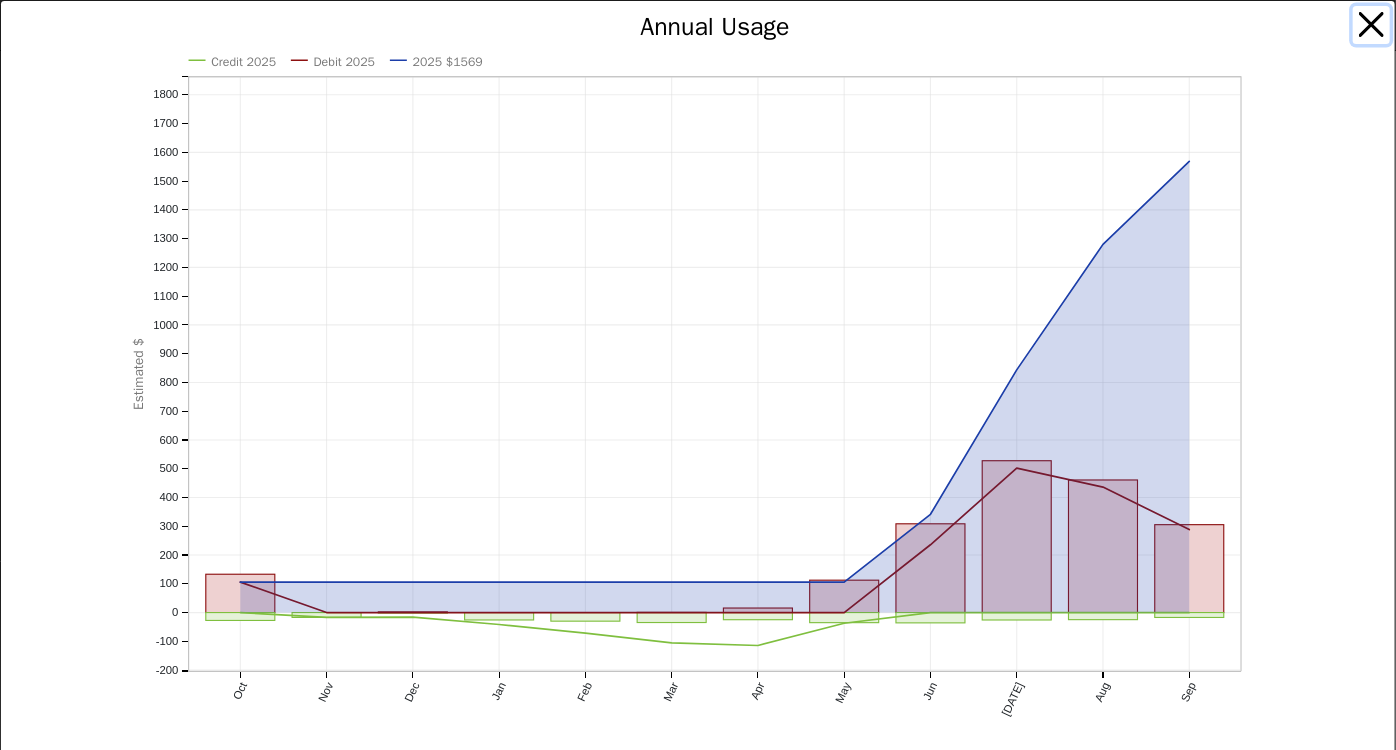 click at bounding box center (1372, 25) 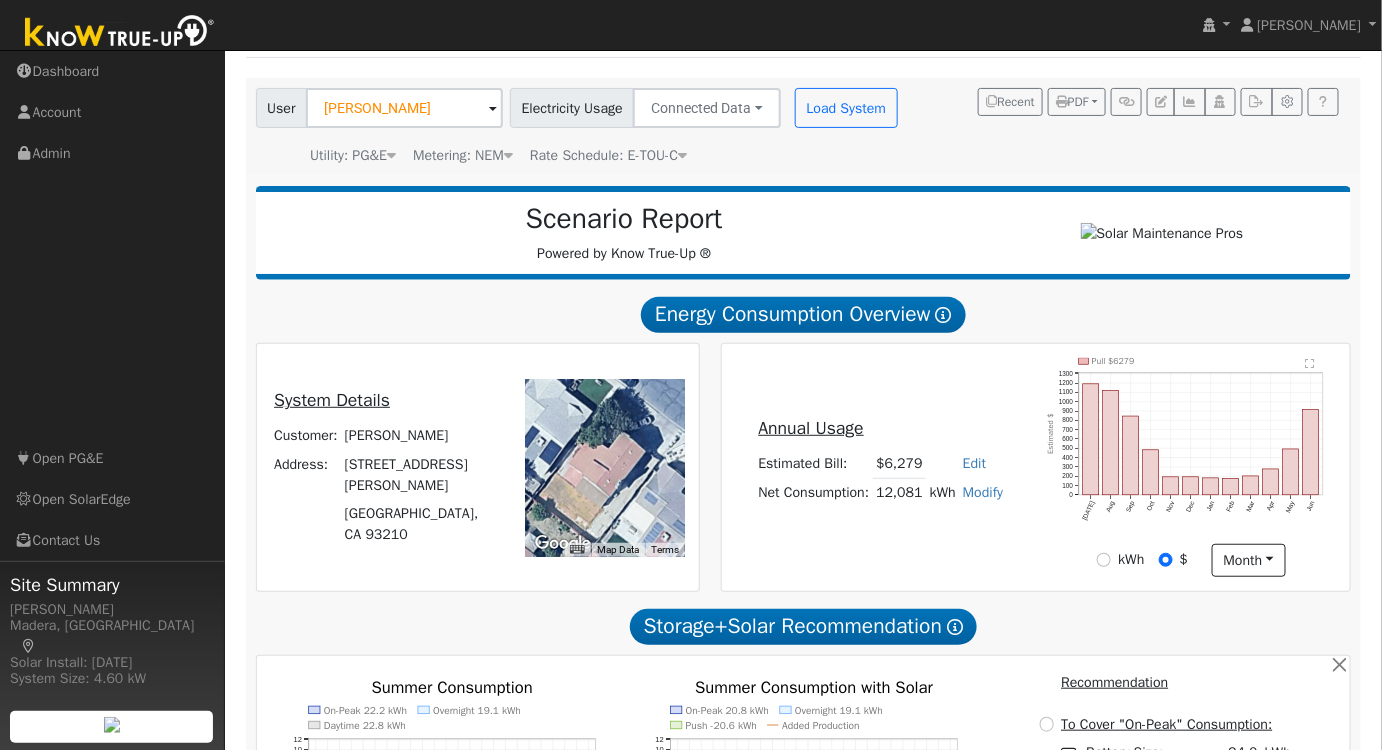 scroll, scrollTop: 0, scrollLeft: 0, axis: both 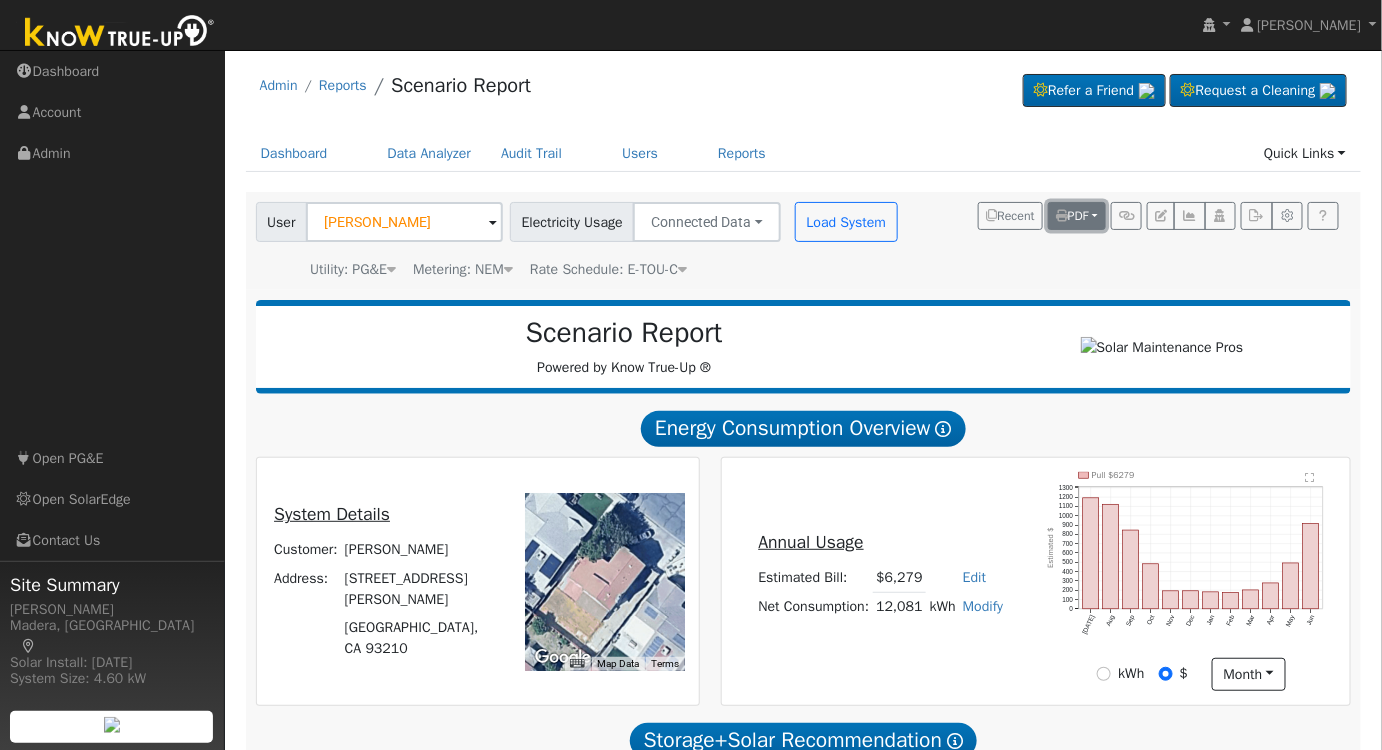 click at bounding box center (1062, 216) 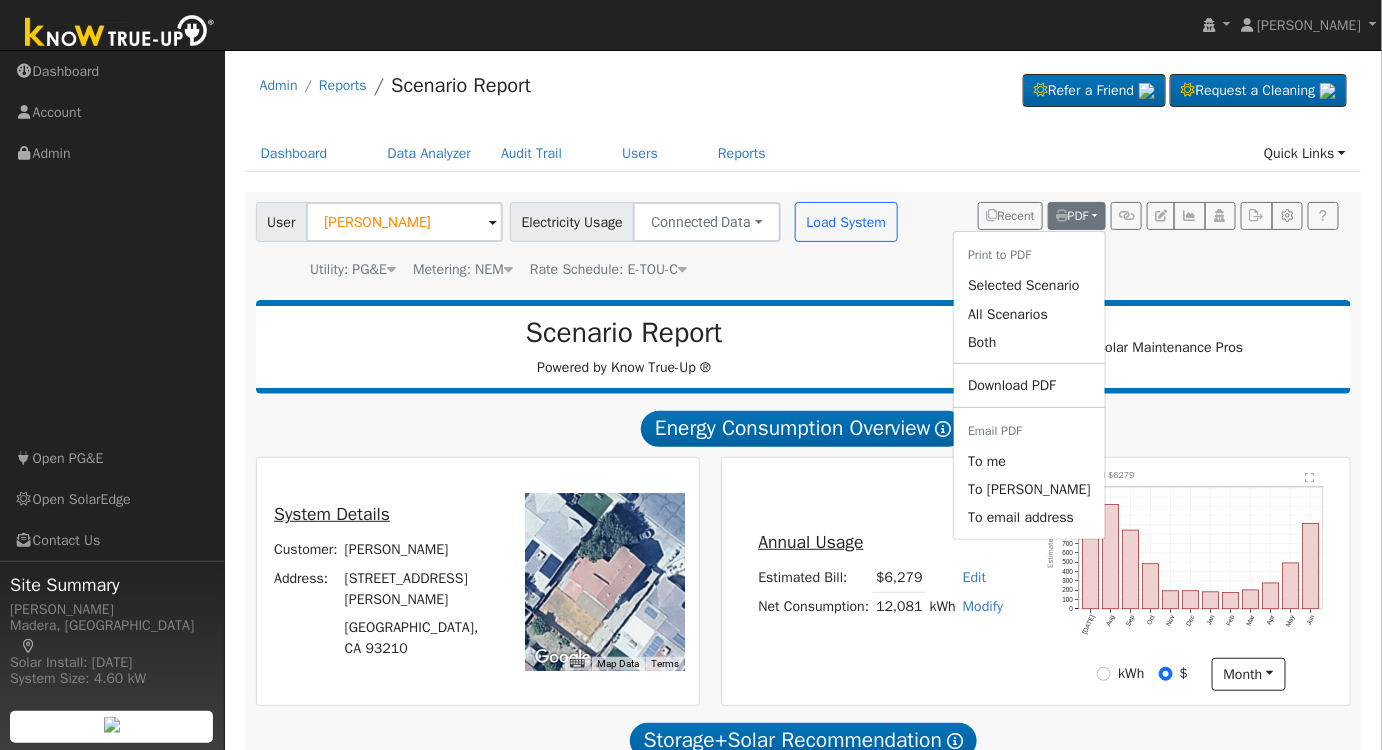 drag, startPoint x: 1048, startPoint y: 285, endPoint x: 567, endPoint y: 322, distance: 482.421 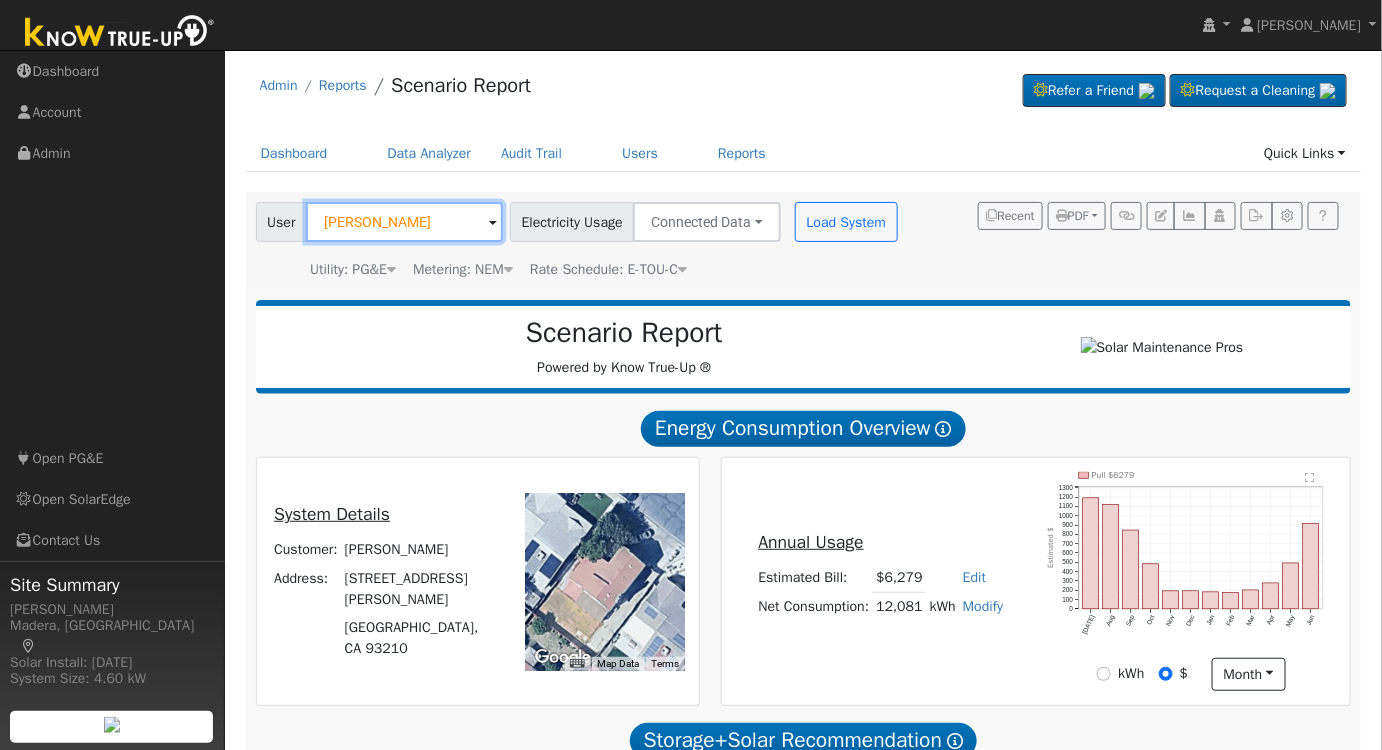 click on "Roland Anebere" at bounding box center (404, 222) 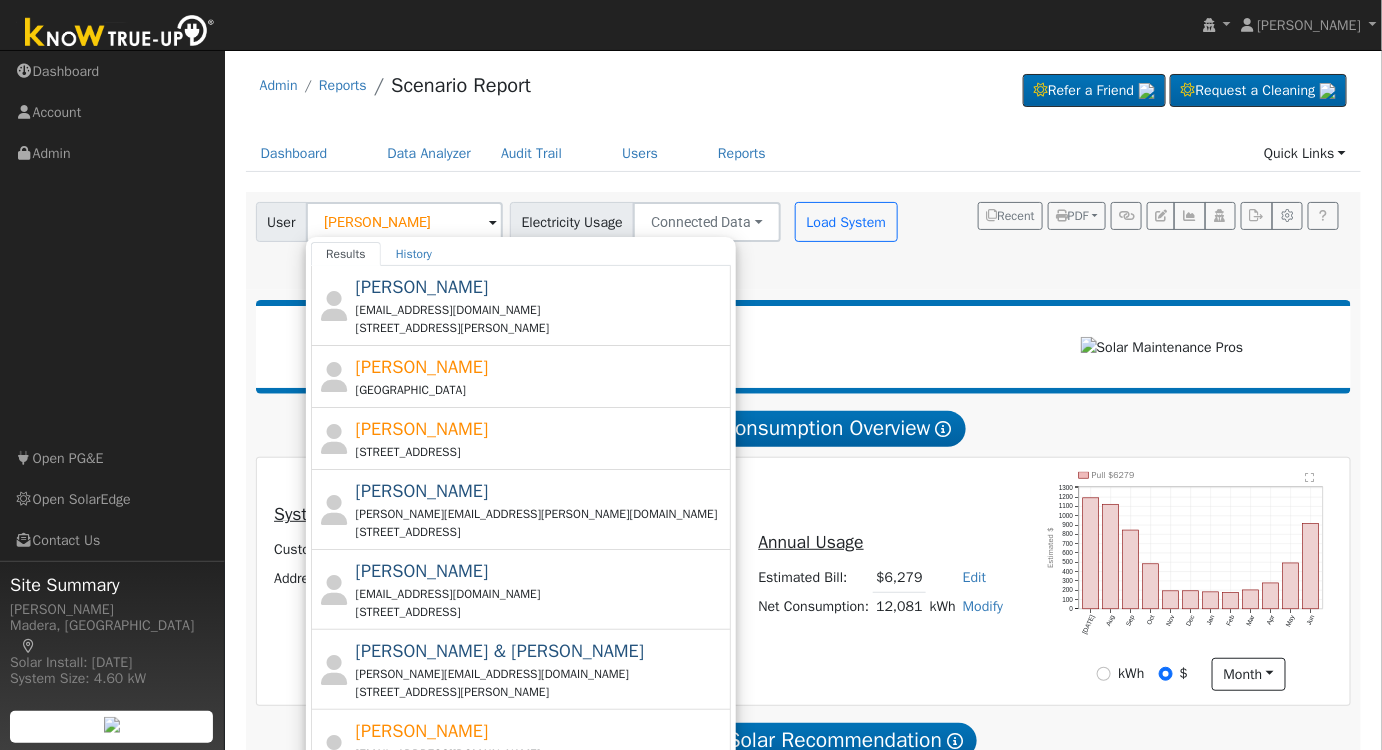 click on "Kenneth Wong-Potter" at bounding box center (422, 1371) 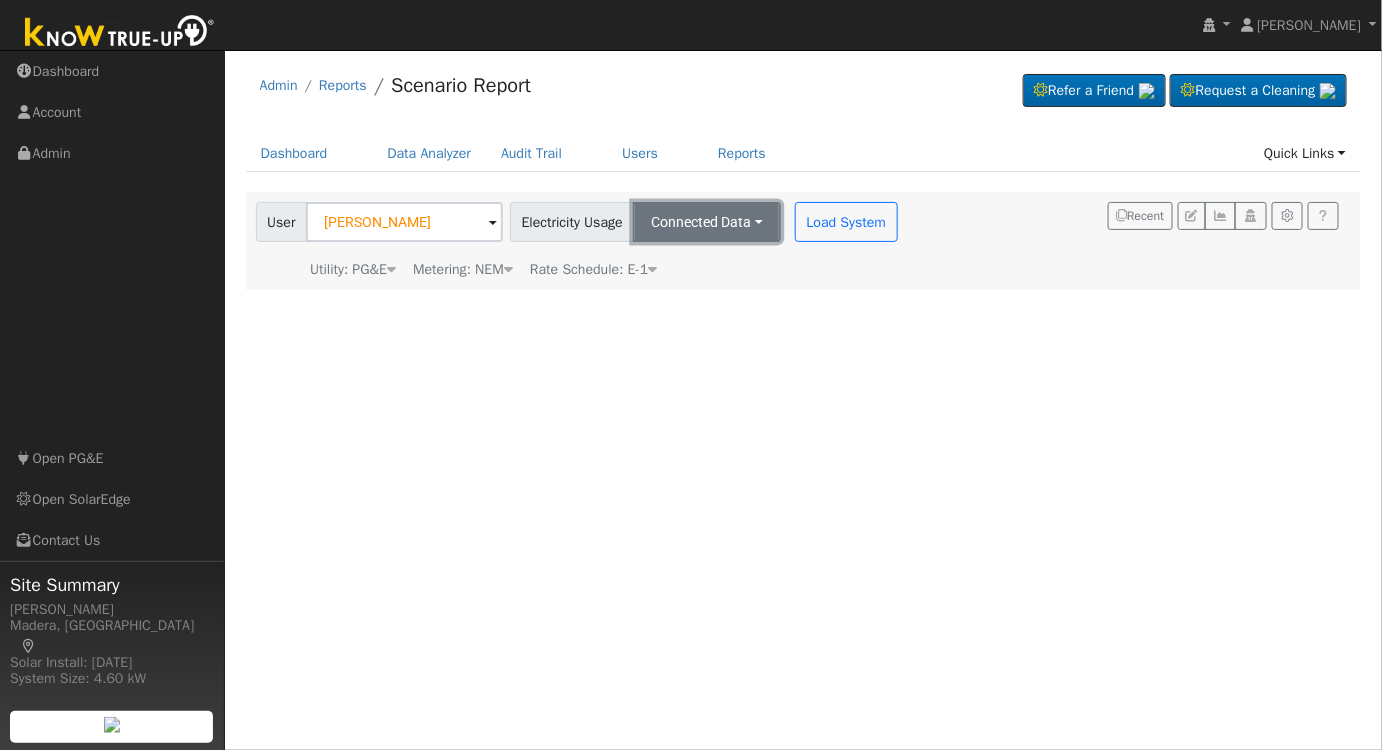 click on "Connected Data" at bounding box center [707, 222] 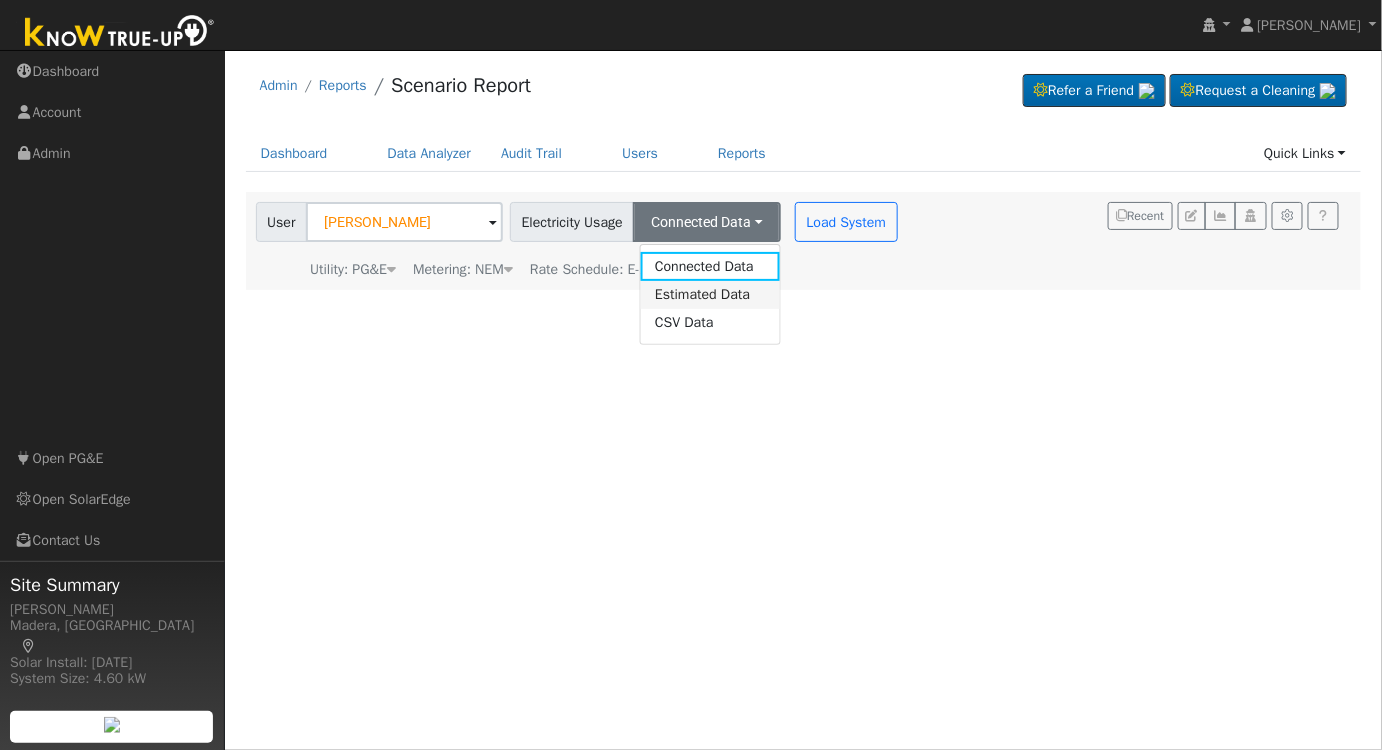 drag, startPoint x: 688, startPoint y: 294, endPoint x: 819, endPoint y: 242, distance: 140.94325 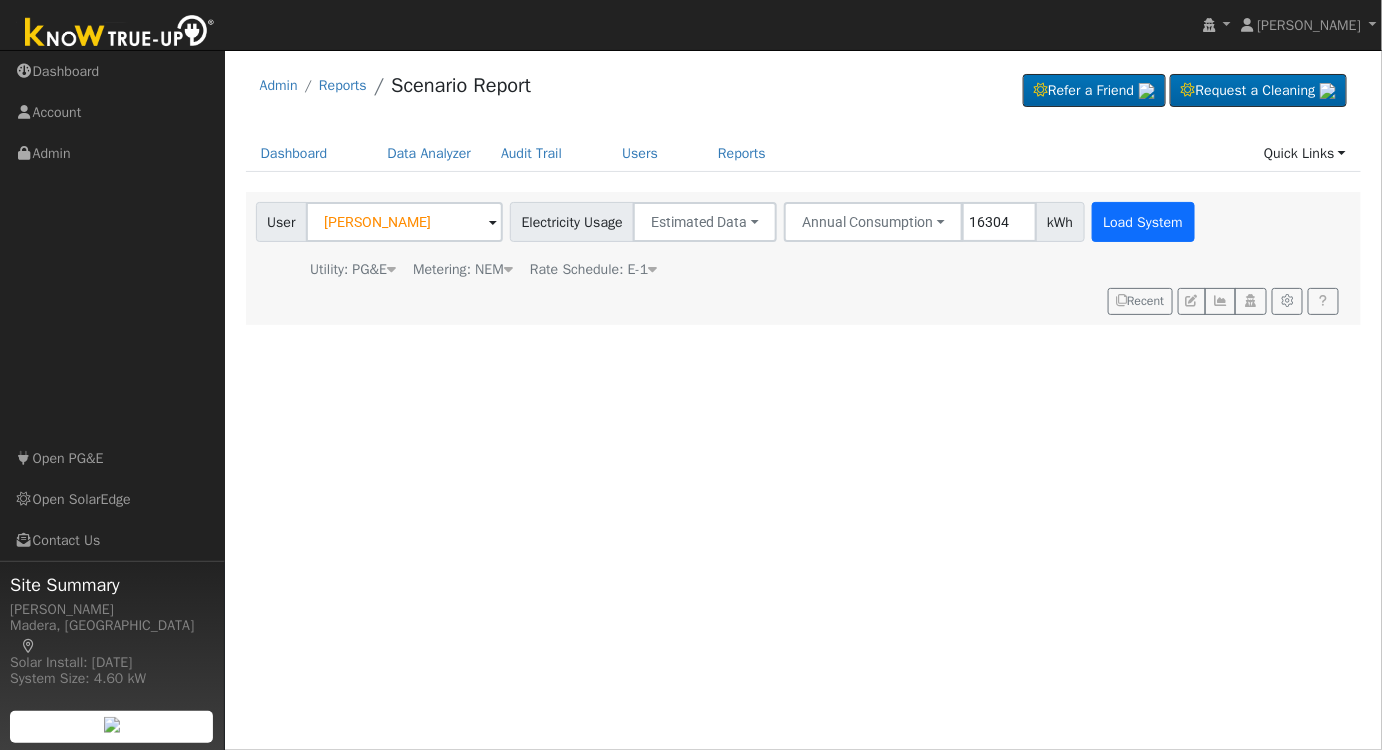 type on "16304" 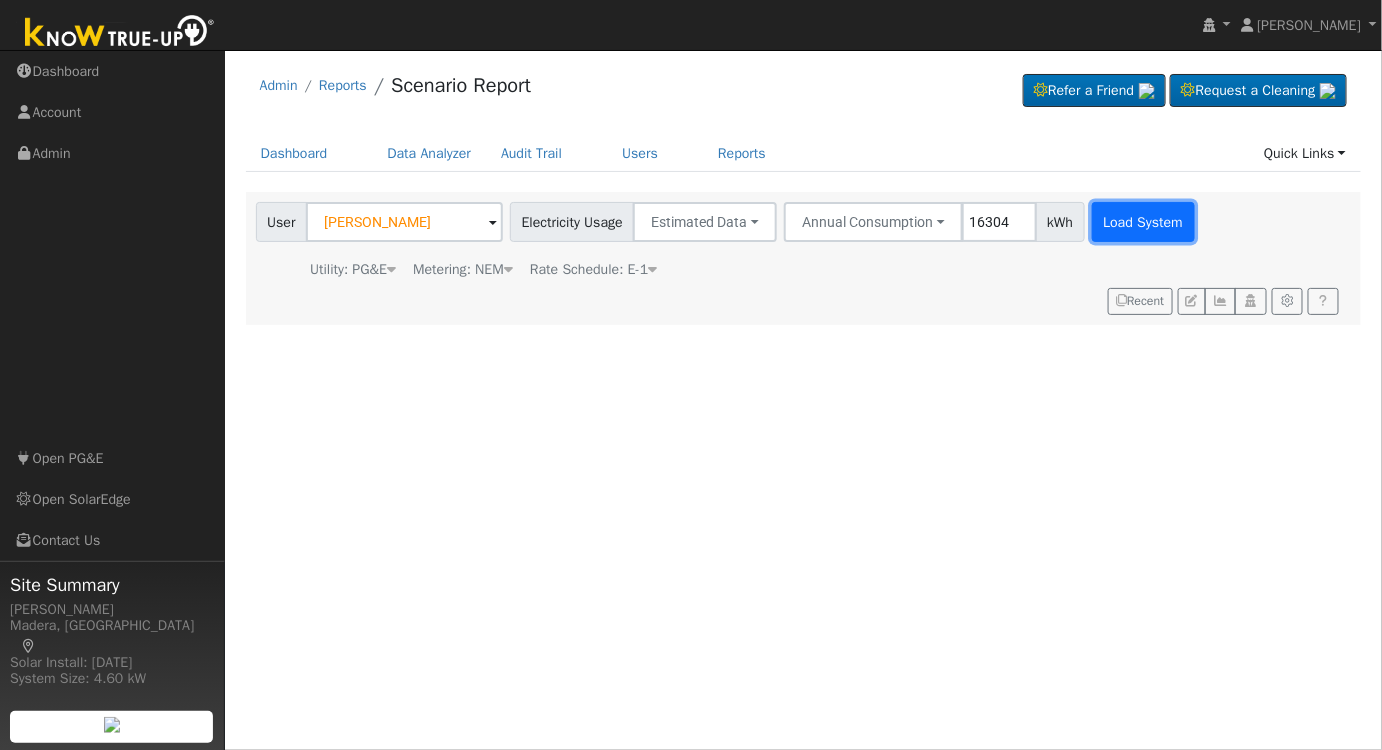 click on "Load System" at bounding box center (1143, 222) 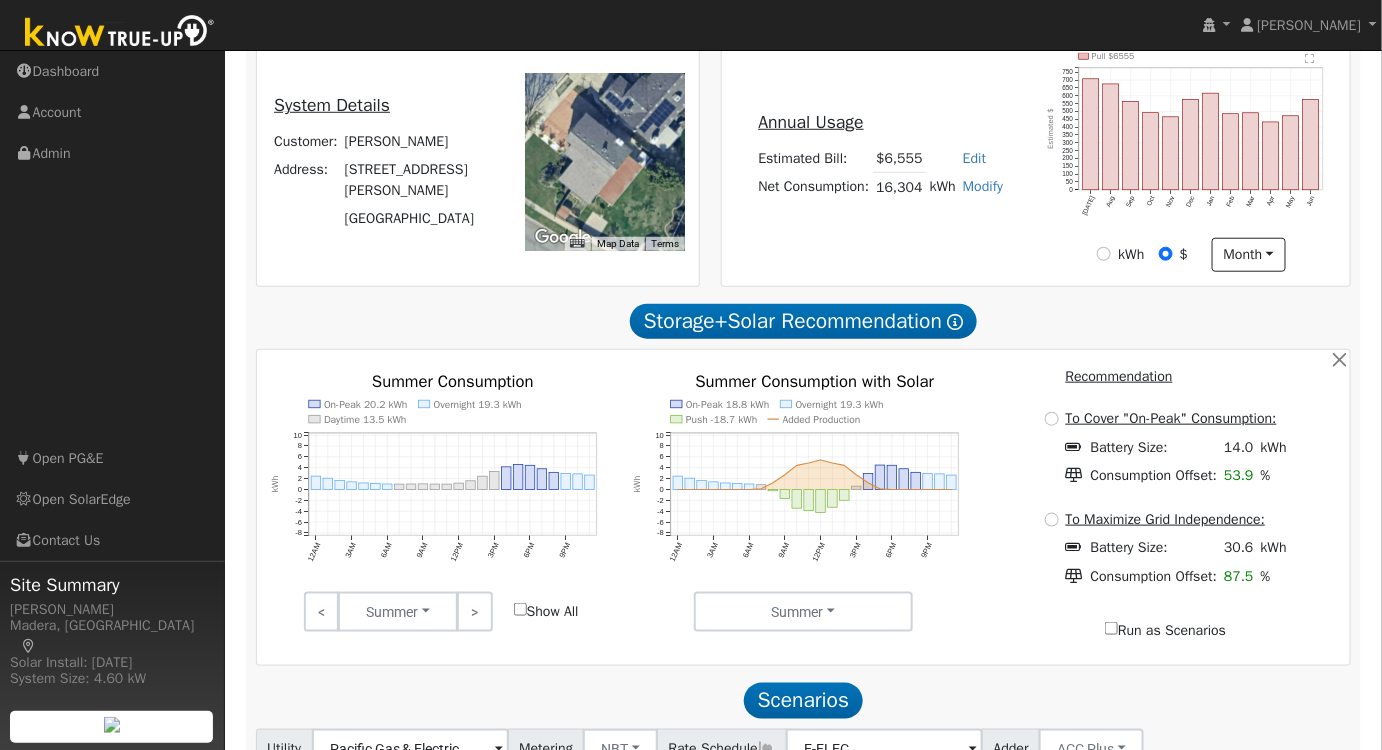 scroll, scrollTop: 666, scrollLeft: 0, axis: vertical 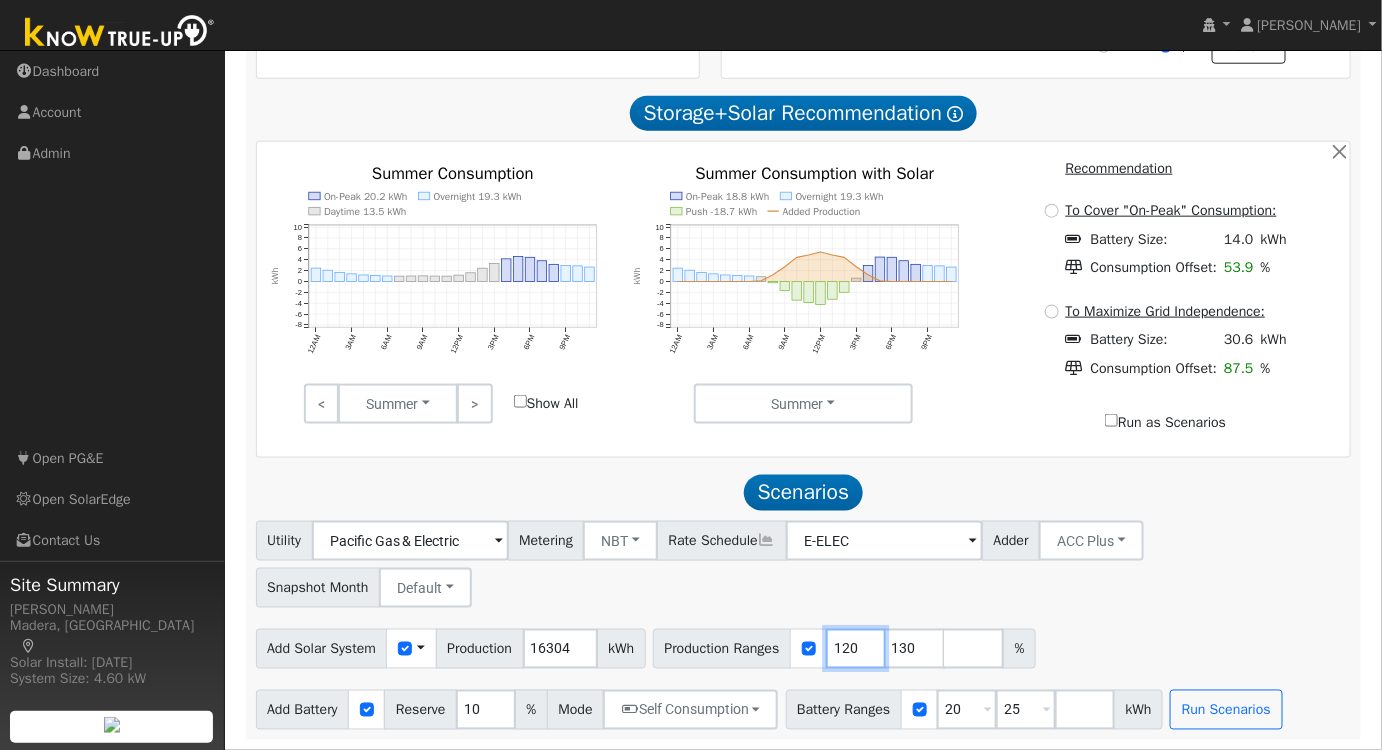drag, startPoint x: 864, startPoint y: 654, endPoint x: 773, endPoint y: 642, distance: 91.787796 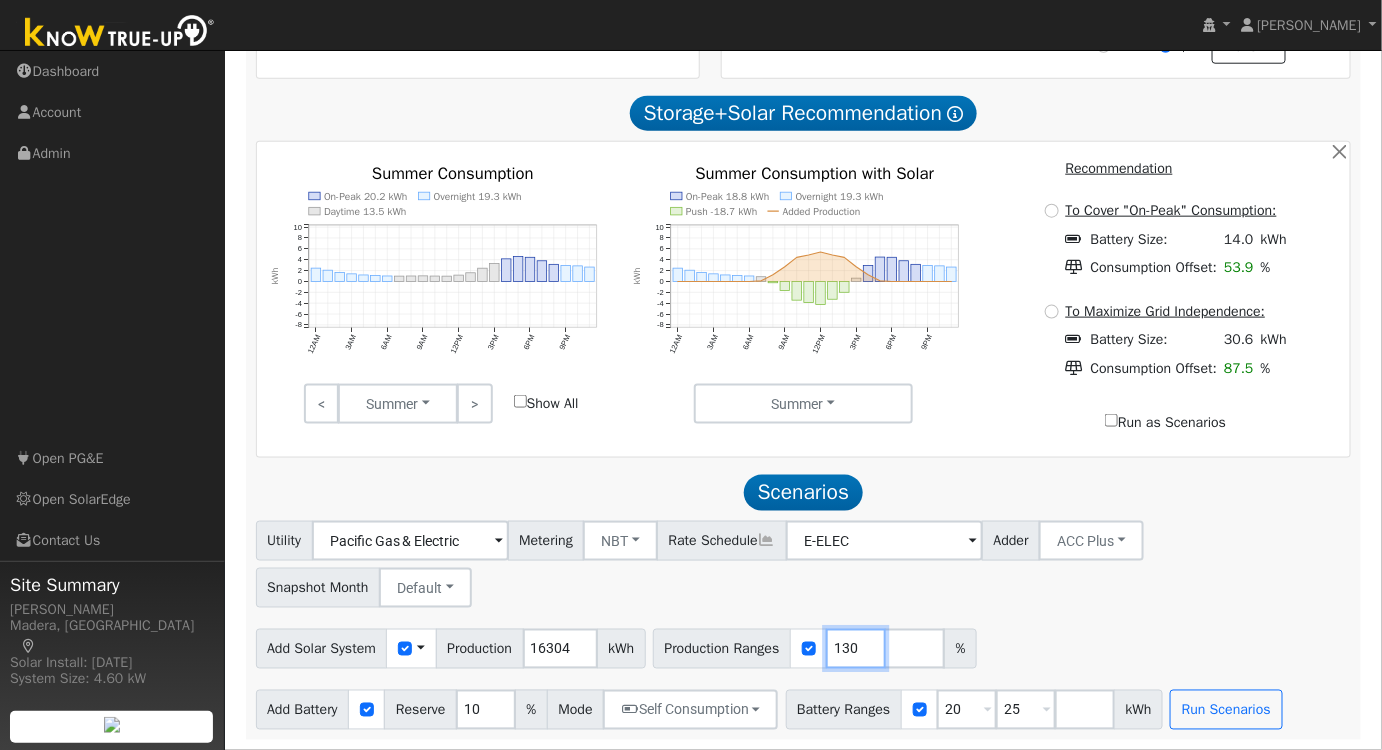 drag, startPoint x: 845, startPoint y: 653, endPoint x: 787, endPoint y: 656, distance: 58.077534 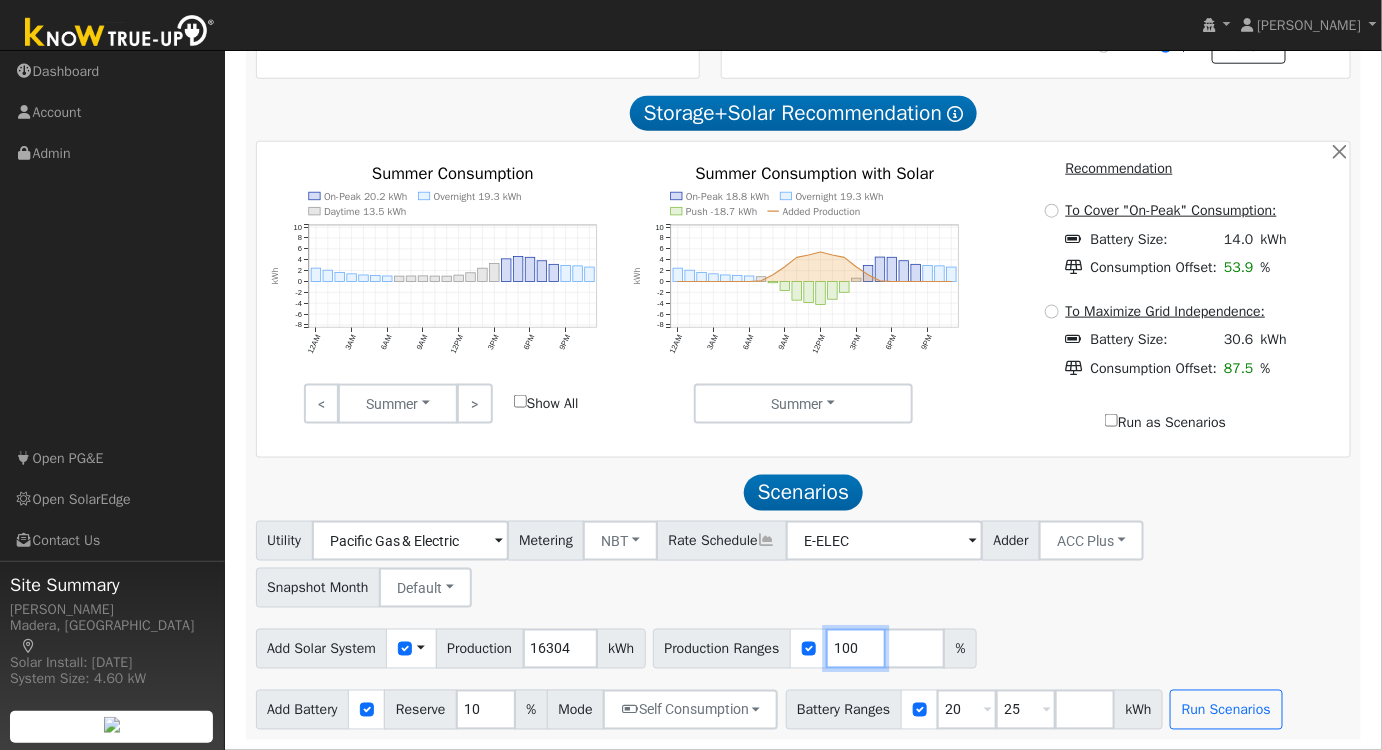 type on "100" 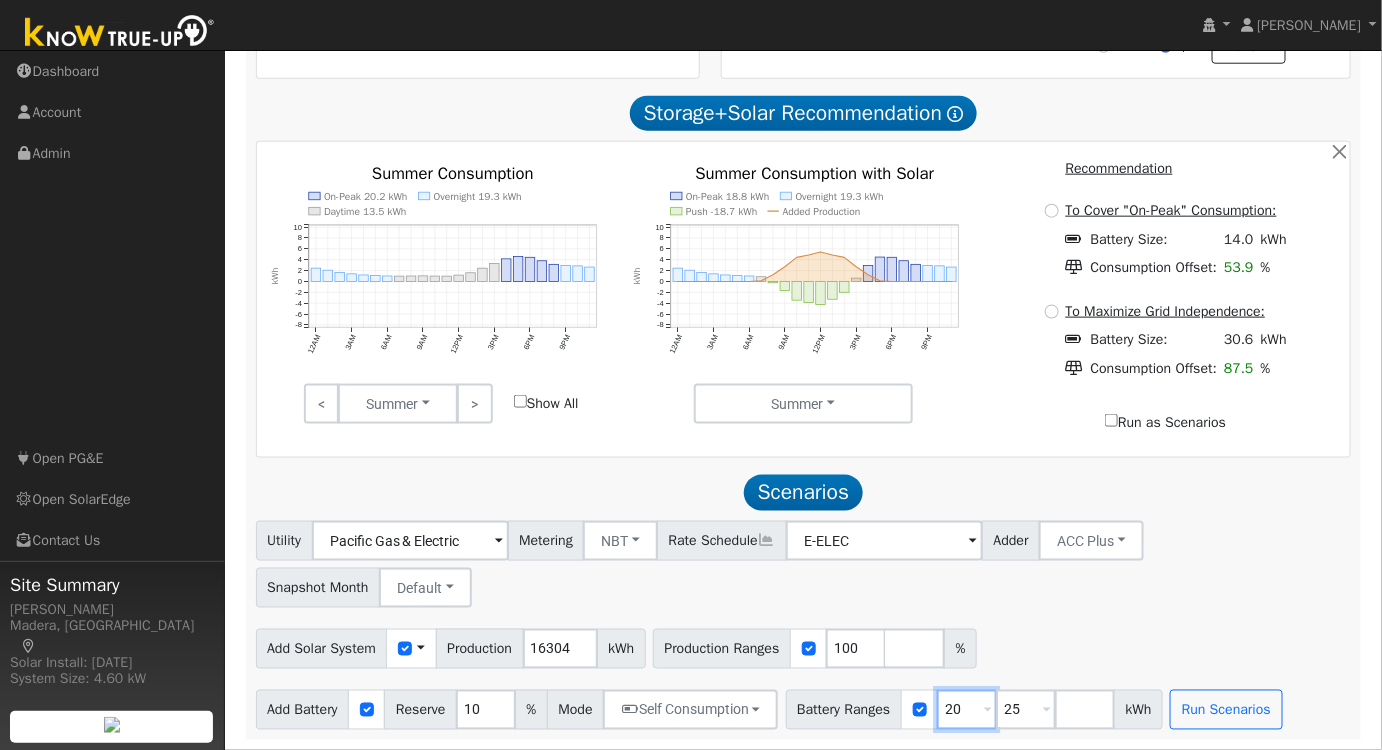 drag, startPoint x: 976, startPoint y: 710, endPoint x: 917, endPoint y: 714, distance: 59.135437 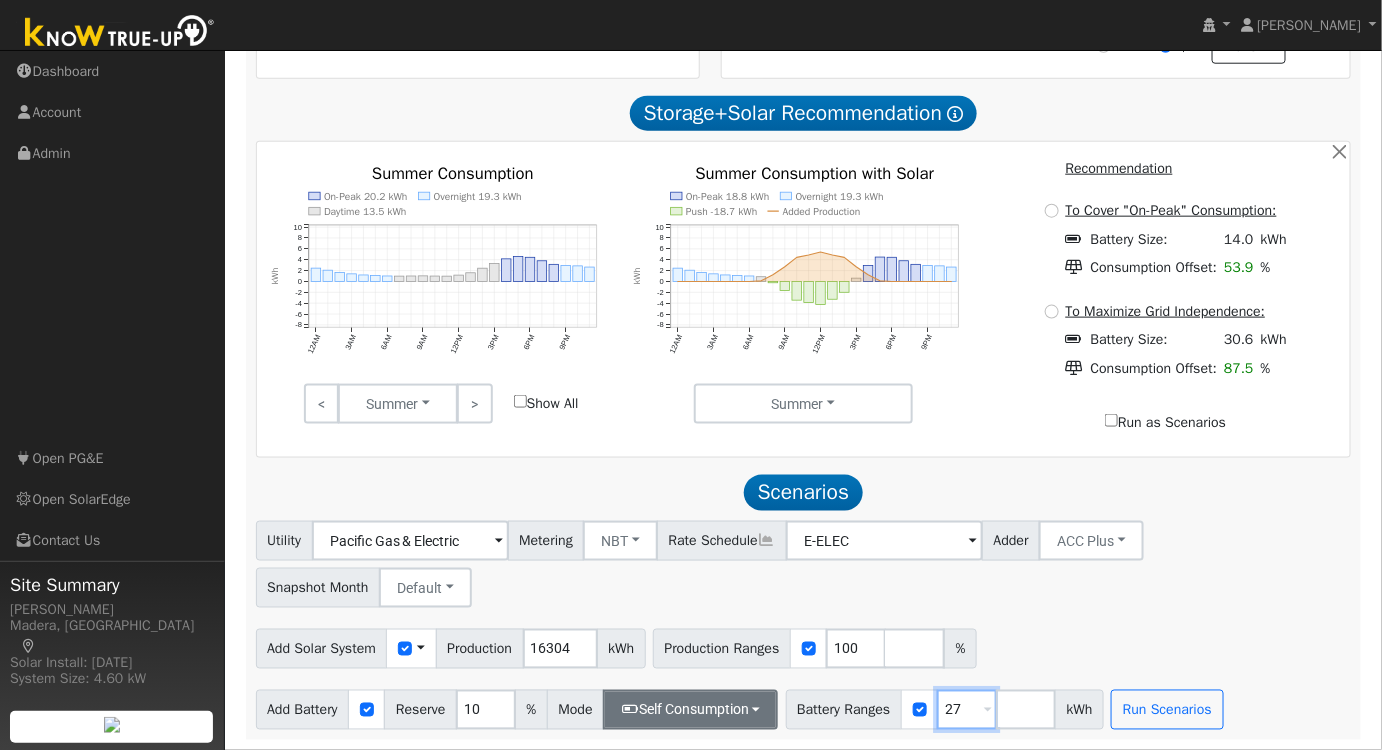 type on "27" 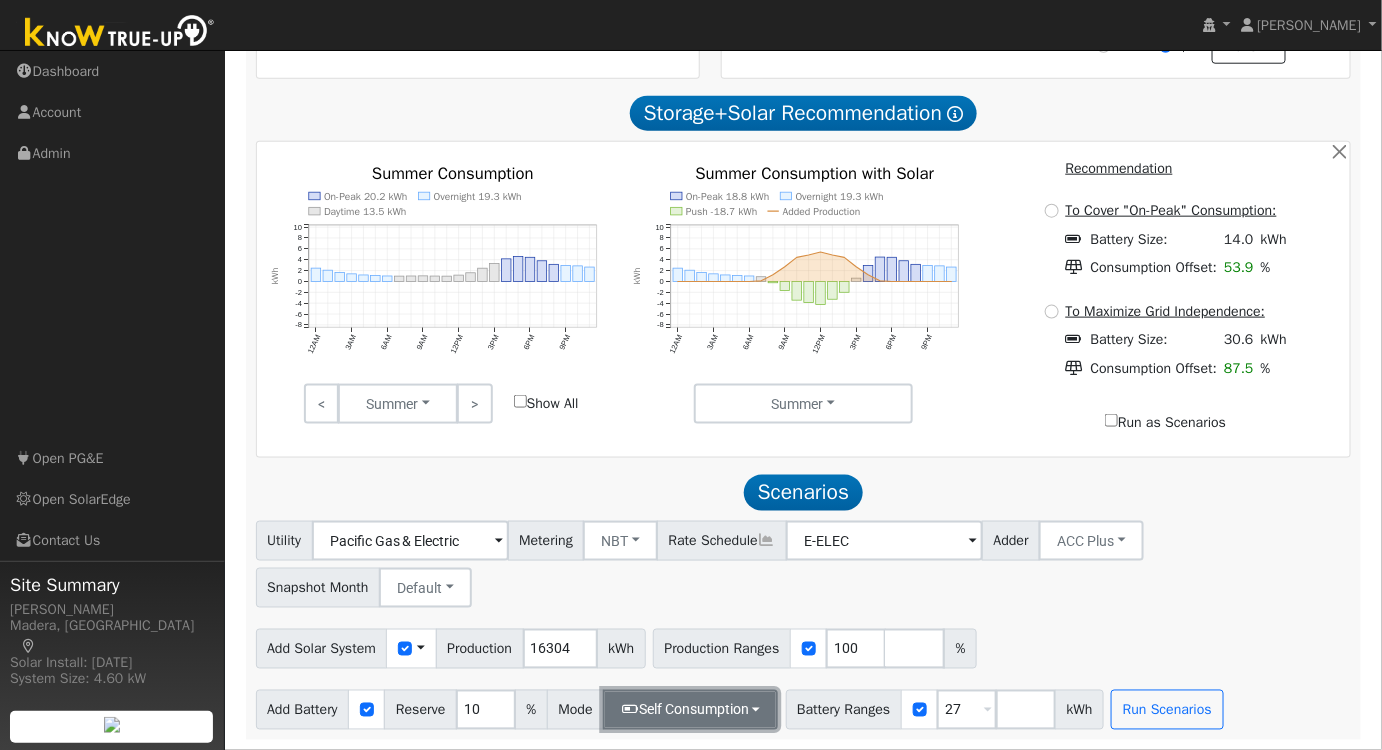 click on "Self Consumption" at bounding box center (690, 710) 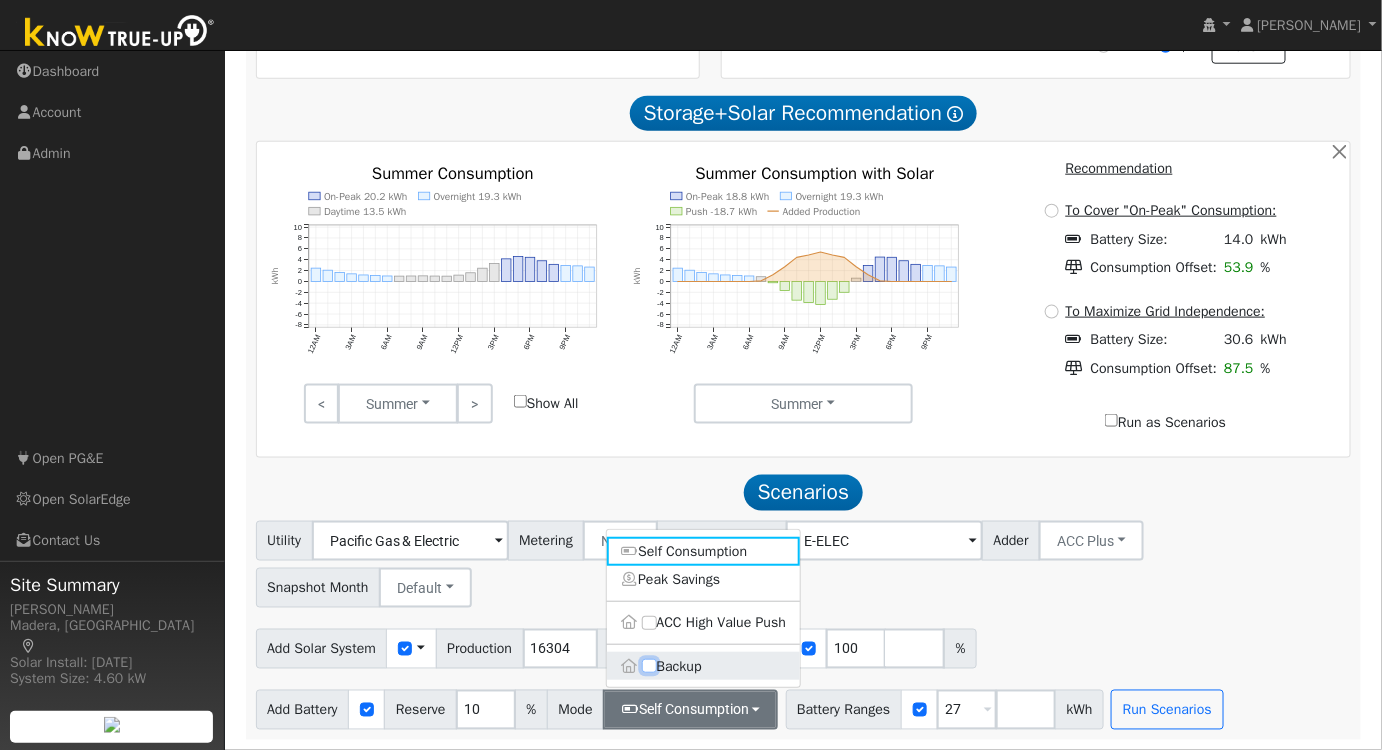 click on "Backup" at bounding box center [649, 666] 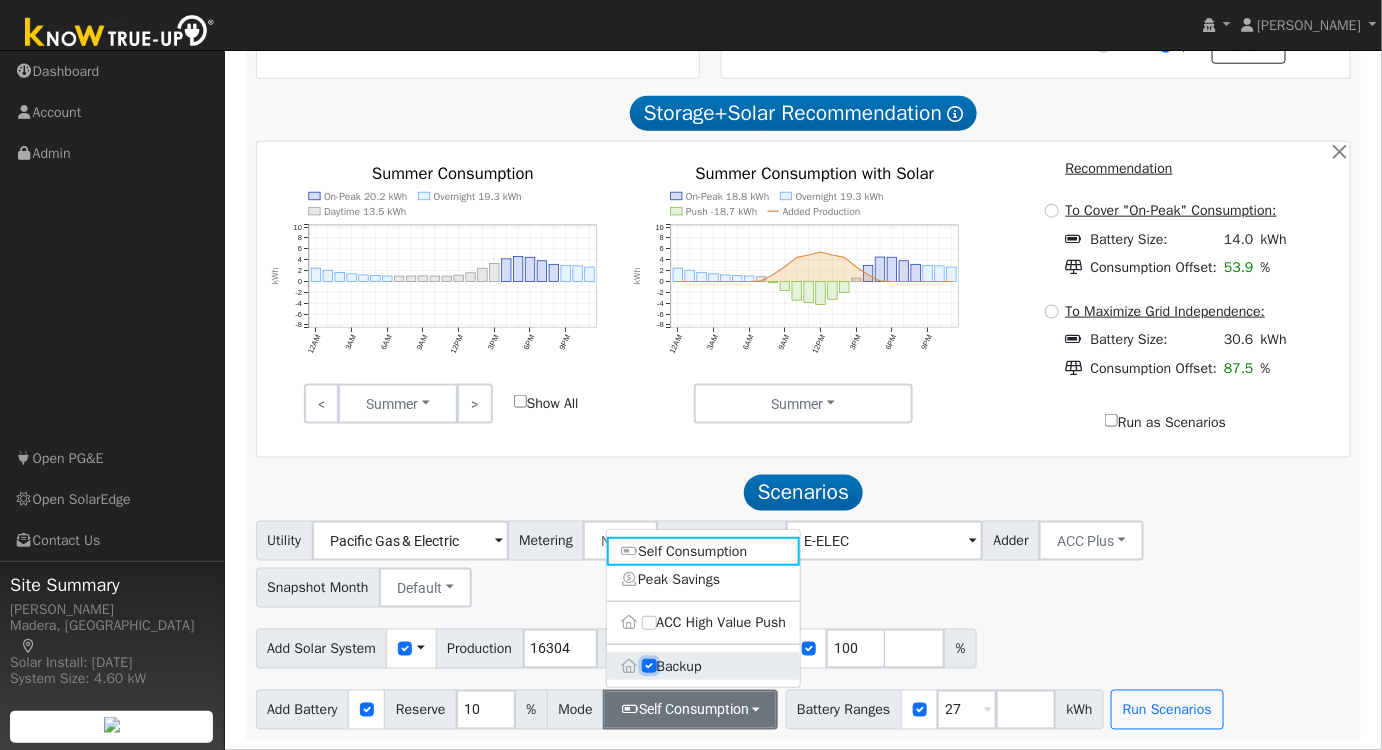 type on "20" 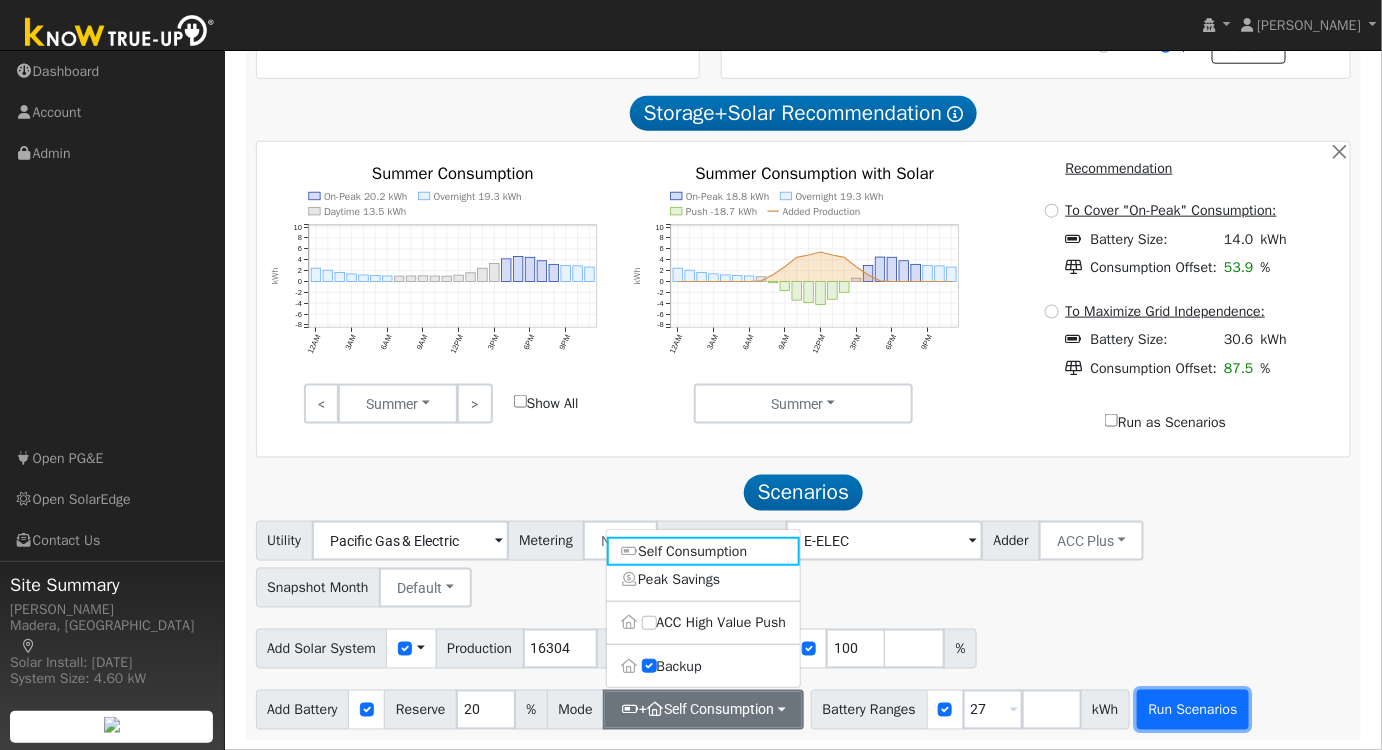 click on "Run Scenarios" at bounding box center [1193, 710] 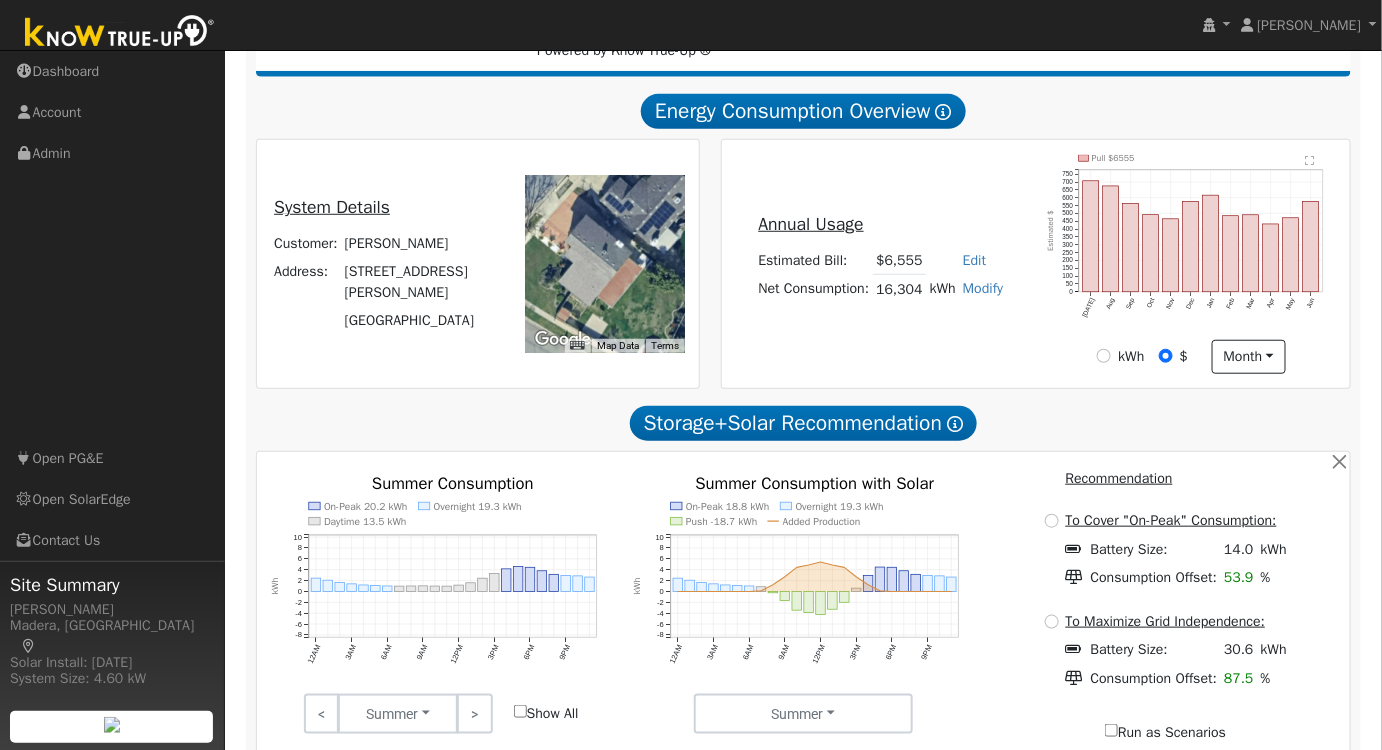 scroll, scrollTop: 0, scrollLeft: 0, axis: both 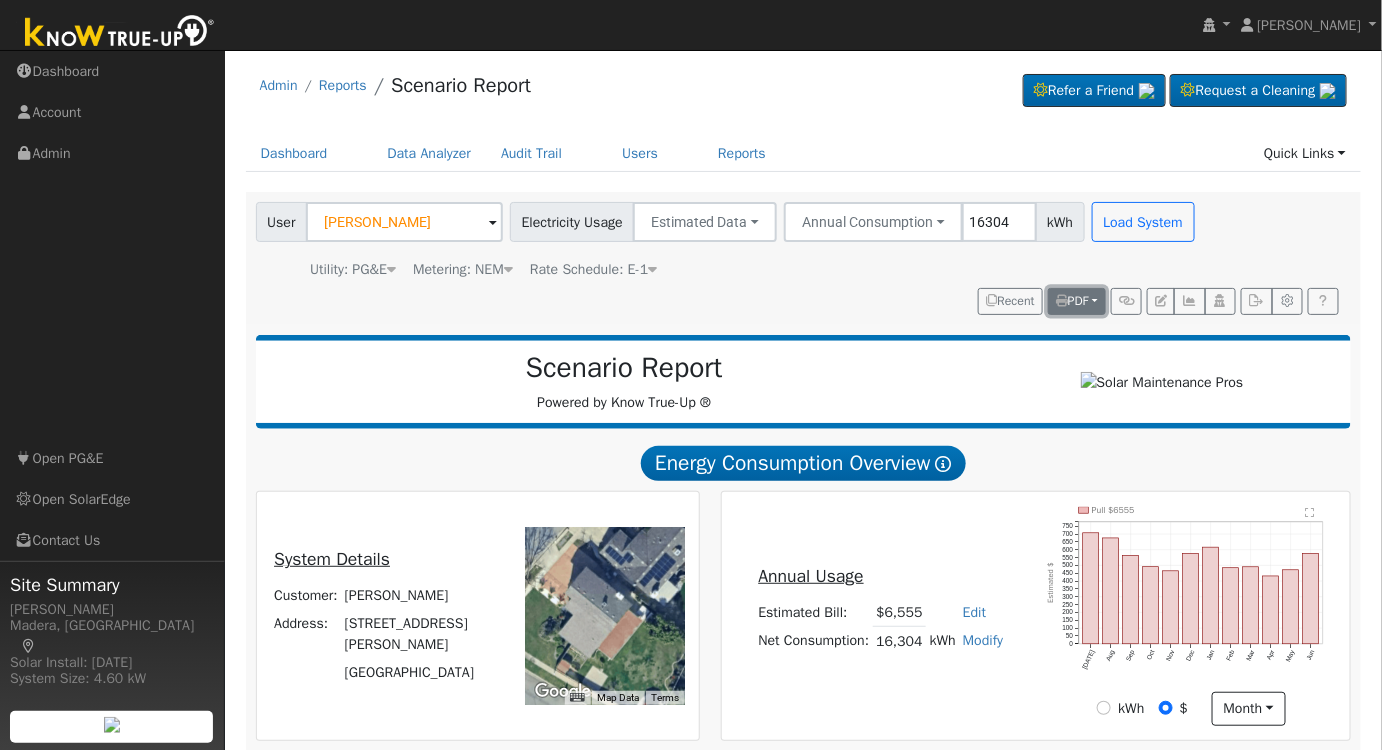click on "PDF" at bounding box center (1072, 301) 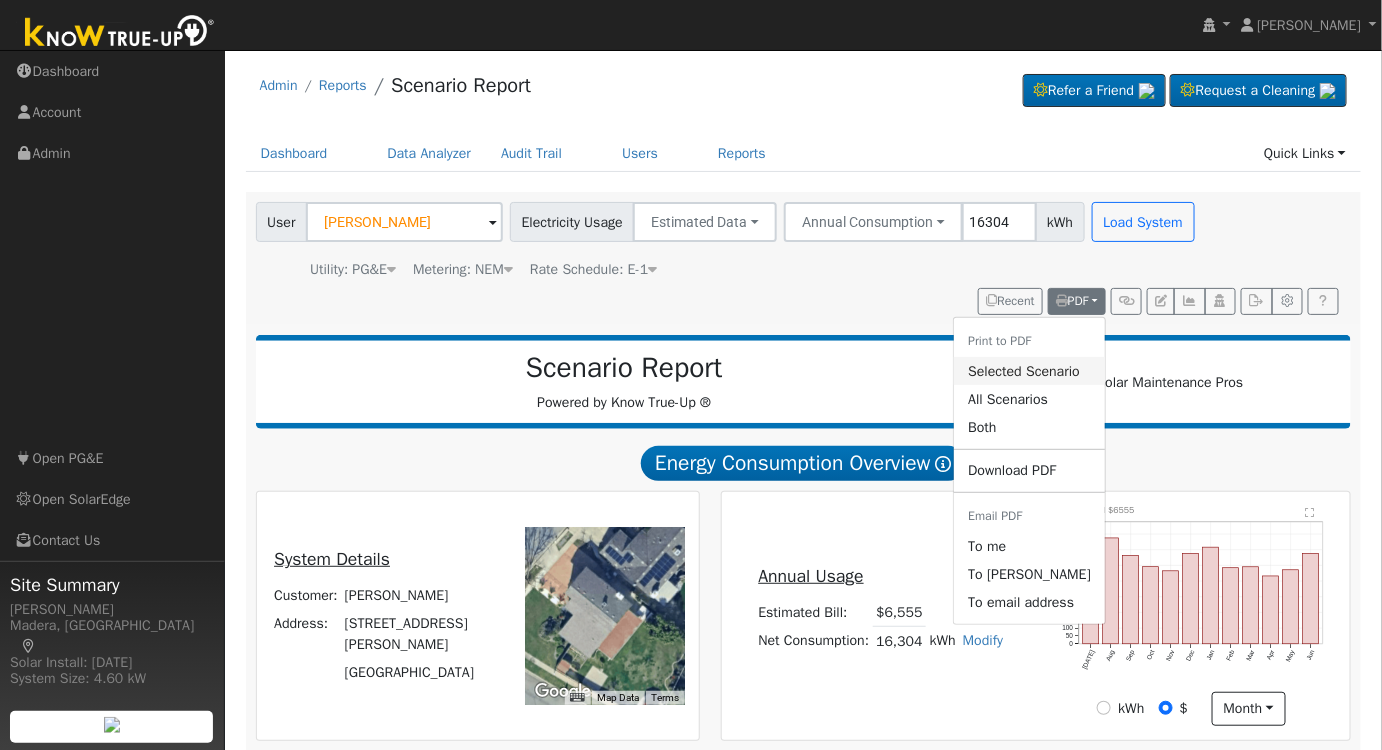 click on "Selected Scenario" at bounding box center [1029, 371] 